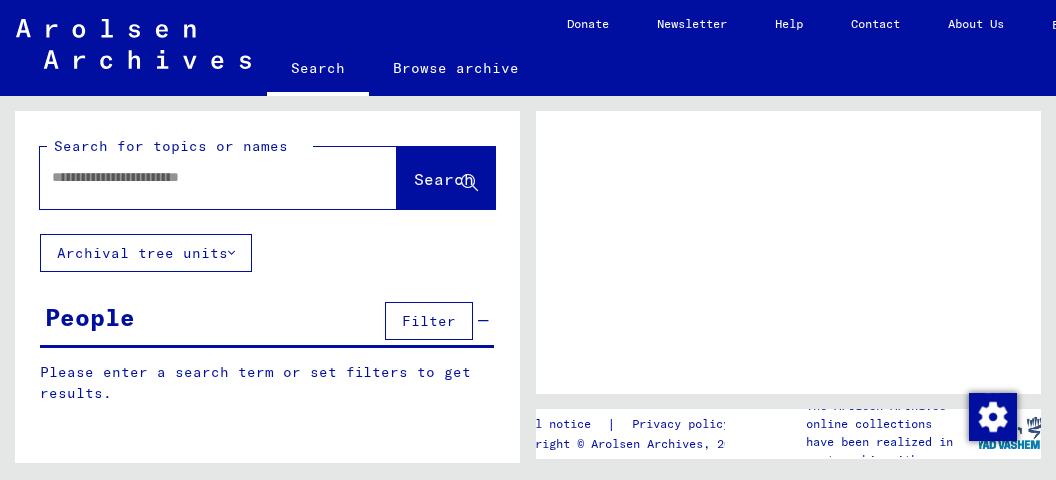 scroll, scrollTop: 0, scrollLeft: 0, axis: both 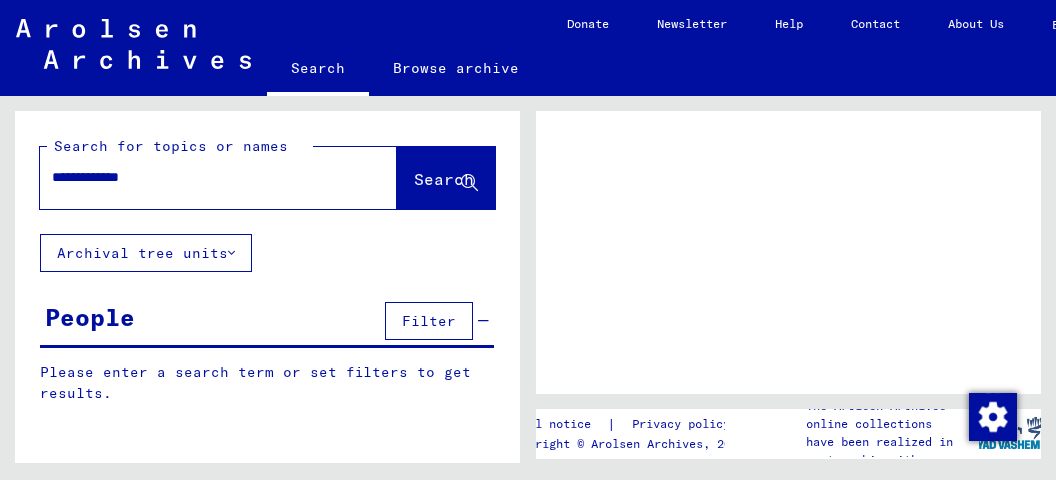 type on "**********" 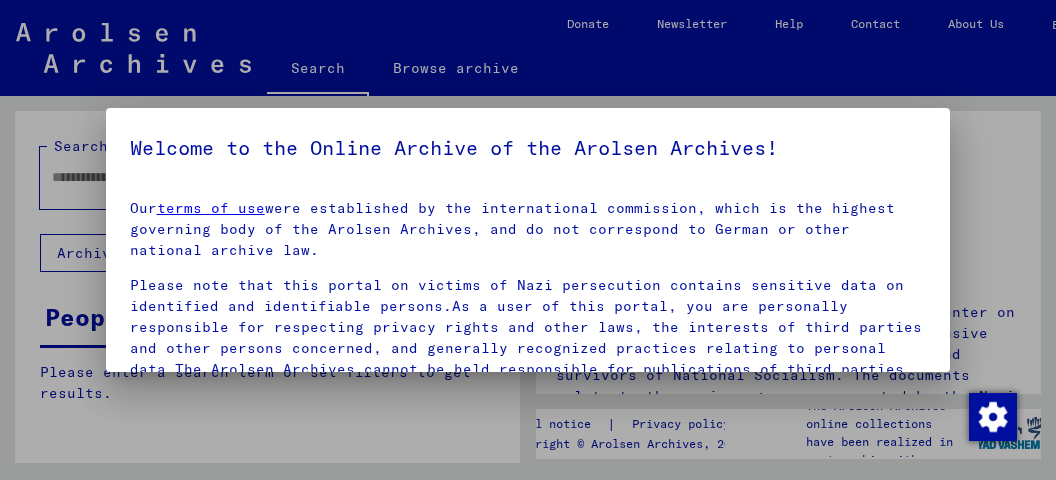 click at bounding box center (528, 240) 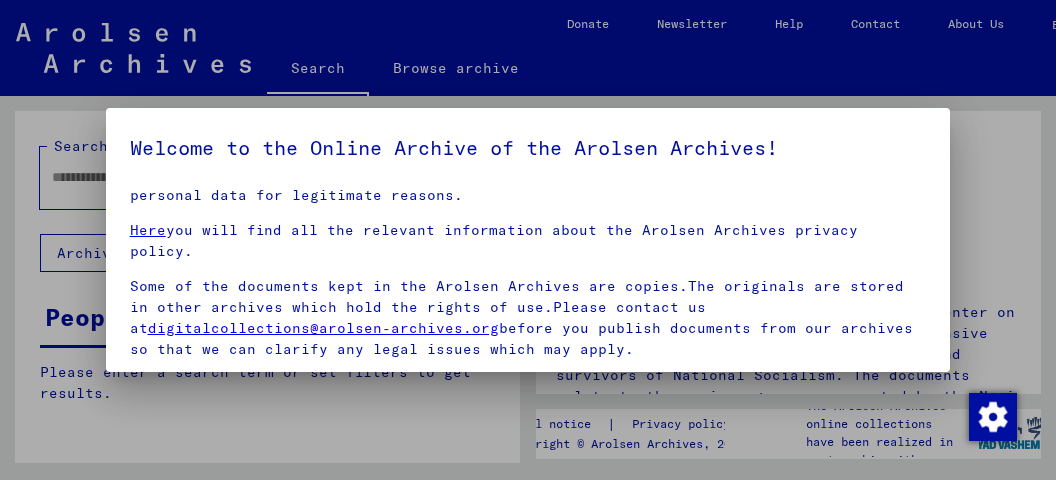 scroll, scrollTop: 148, scrollLeft: 0, axis: vertical 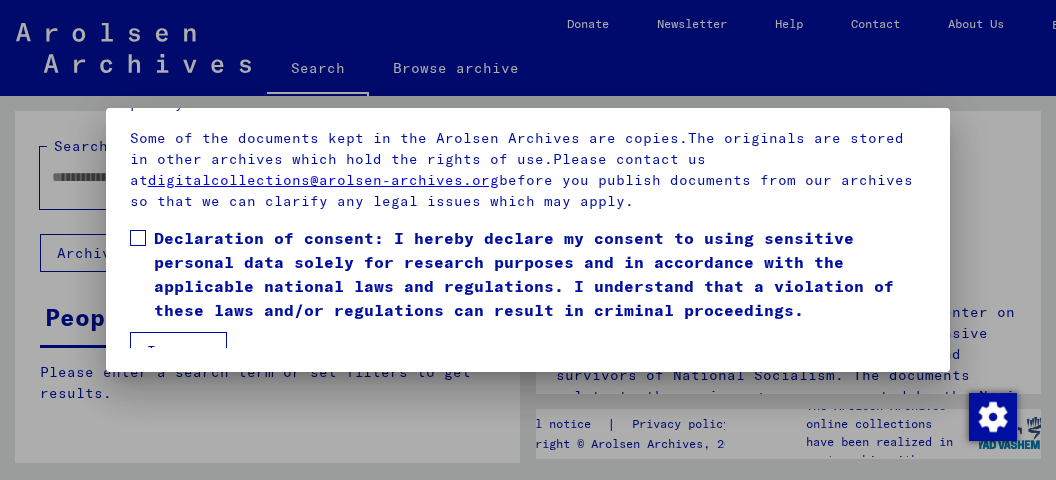 click on "I agree" at bounding box center [178, 351] 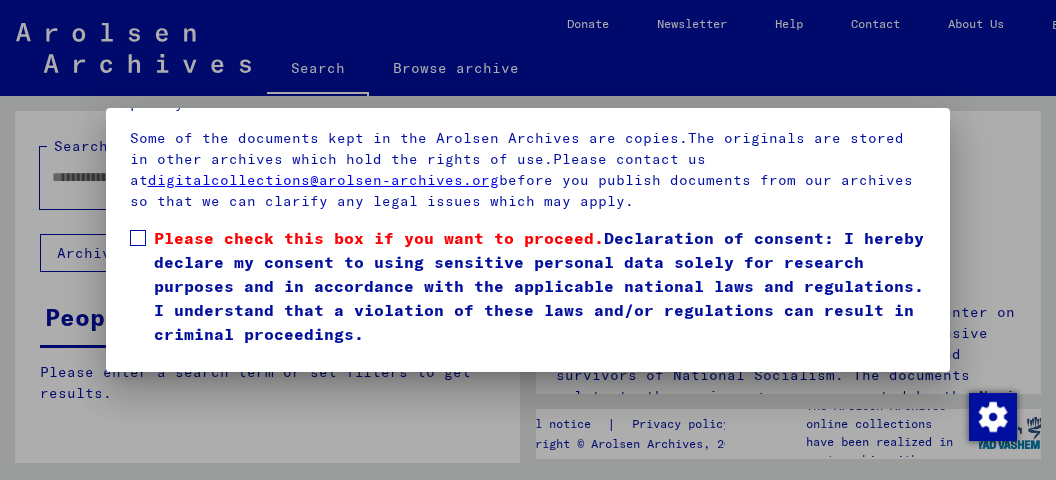 click at bounding box center (138, 238) 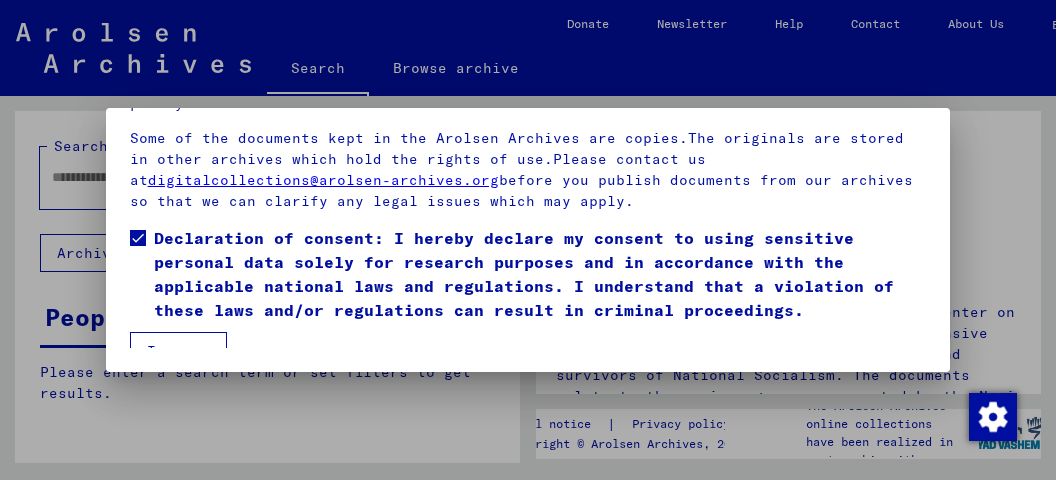 click on "I agree" at bounding box center [178, 351] 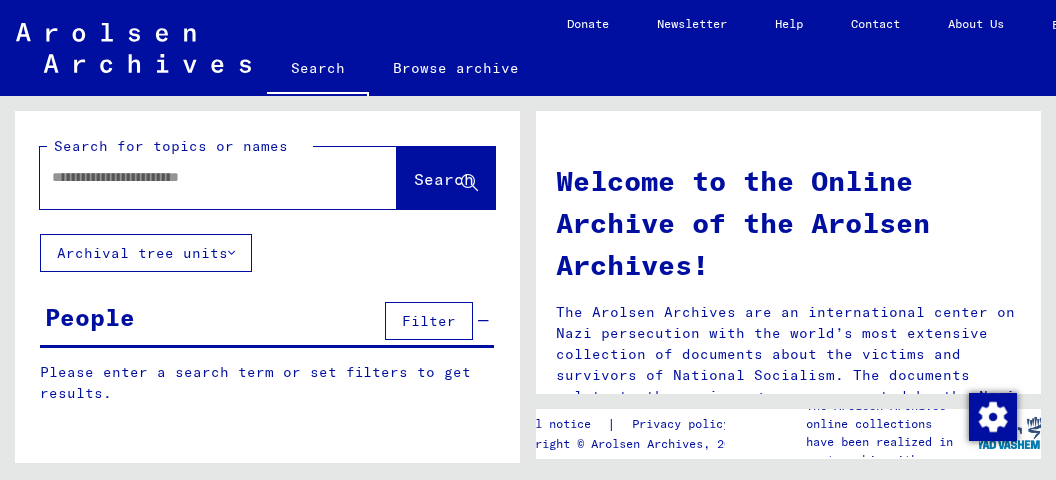 click 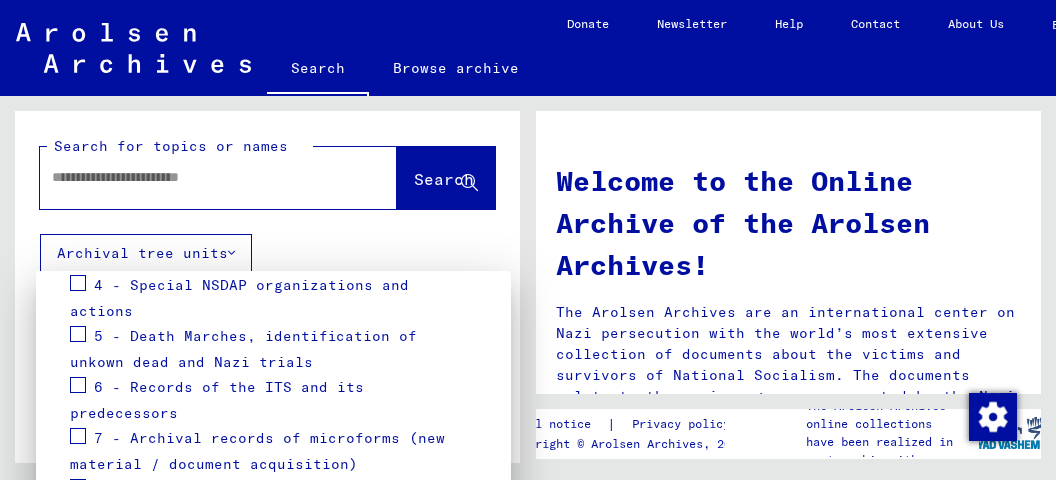 scroll, scrollTop: 0, scrollLeft: 0, axis: both 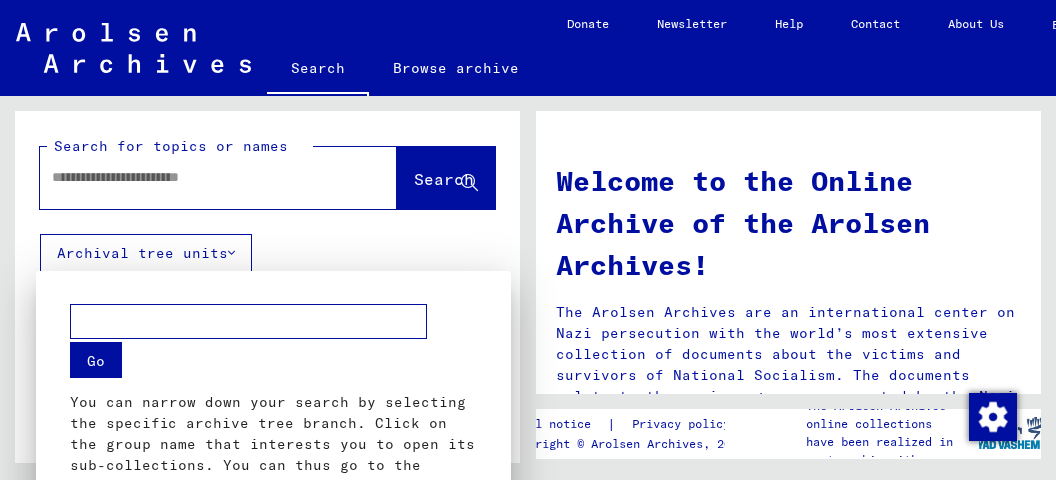 click at bounding box center [528, 240] 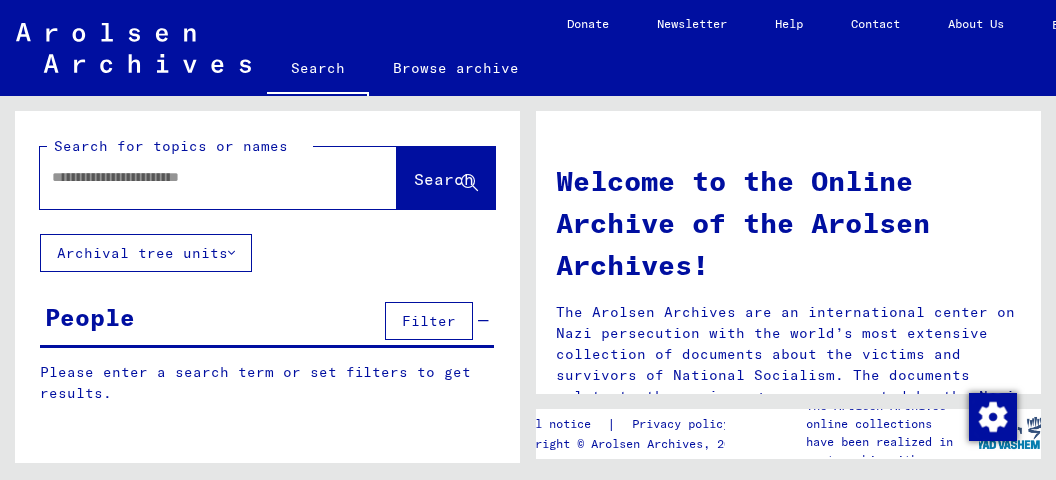 click at bounding box center (194, 177) 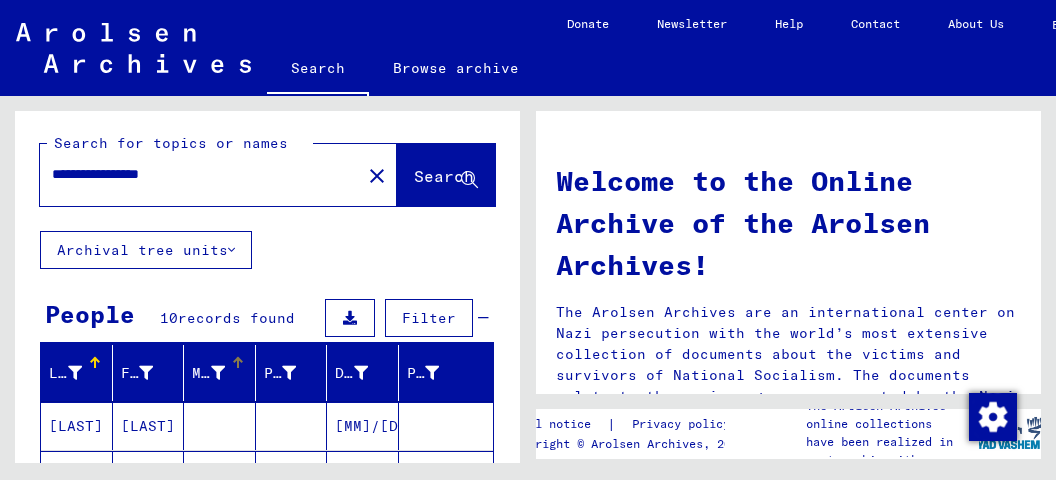 scroll, scrollTop: 0, scrollLeft: 0, axis: both 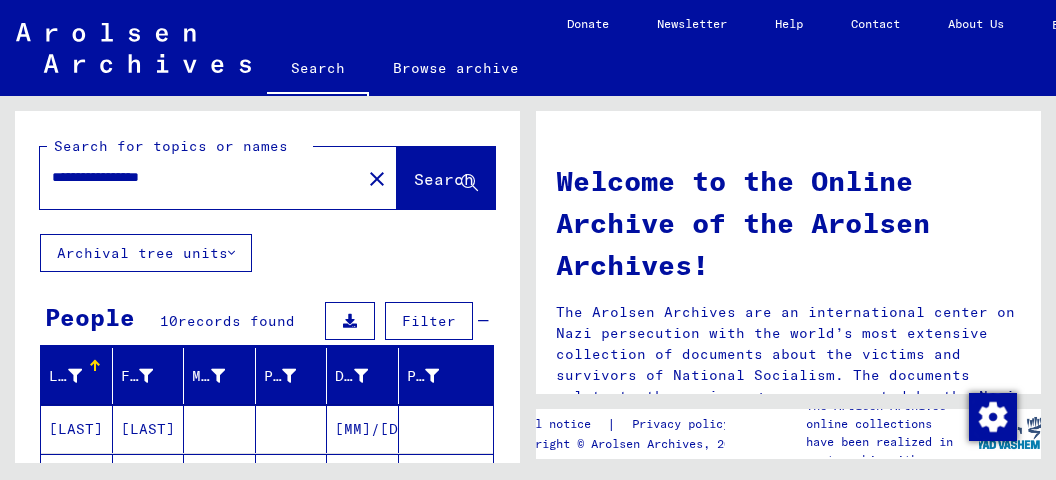 drag, startPoint x: 131, startPoint y: 179, endPoint x: 0, endPoint y: 183, distance: 131.06105 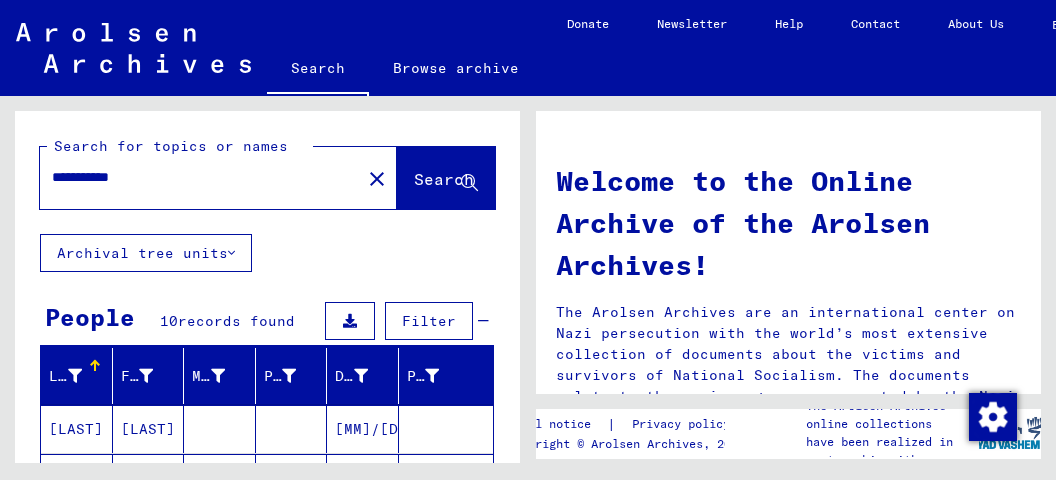 type on "**********" 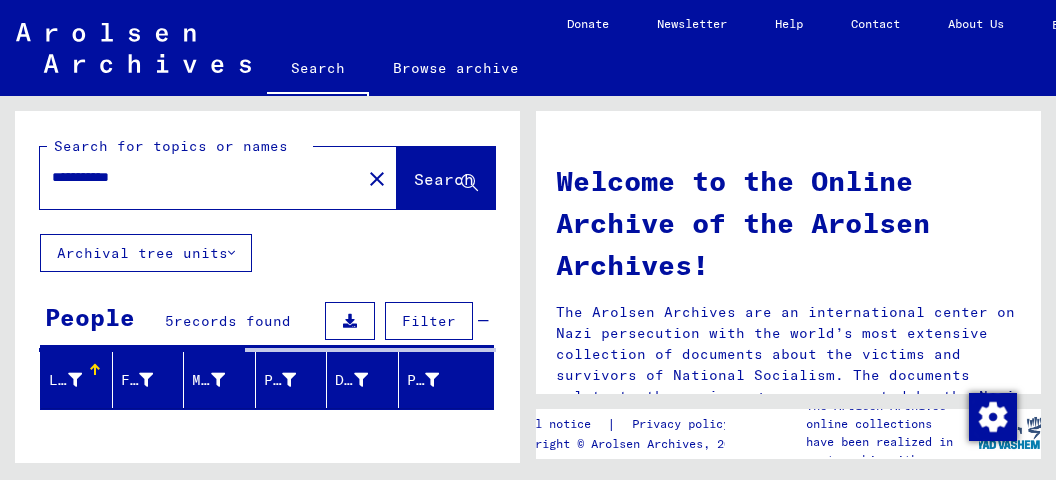 scroll, scrollTop: 211, scrollLeft: 0, axis: vertical 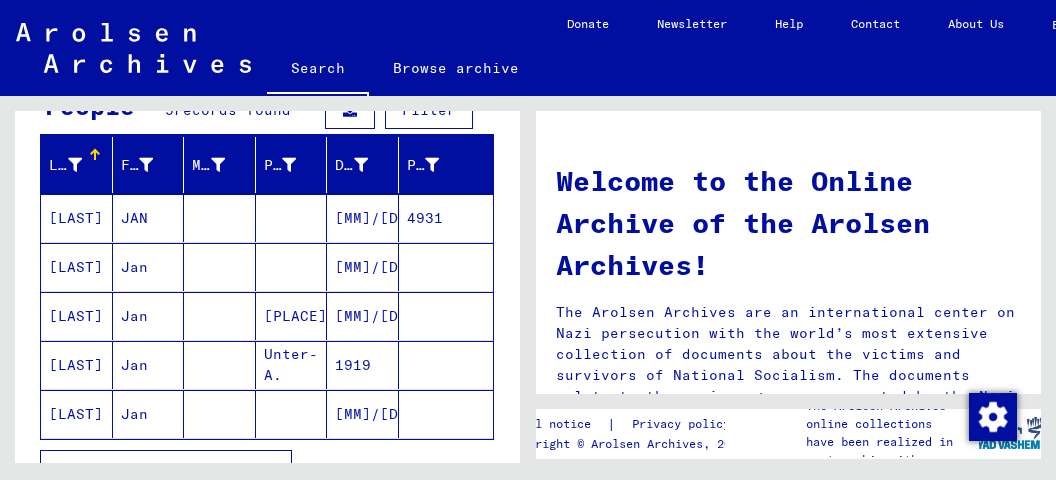 click on "4931" at bounding box center [446, 267] 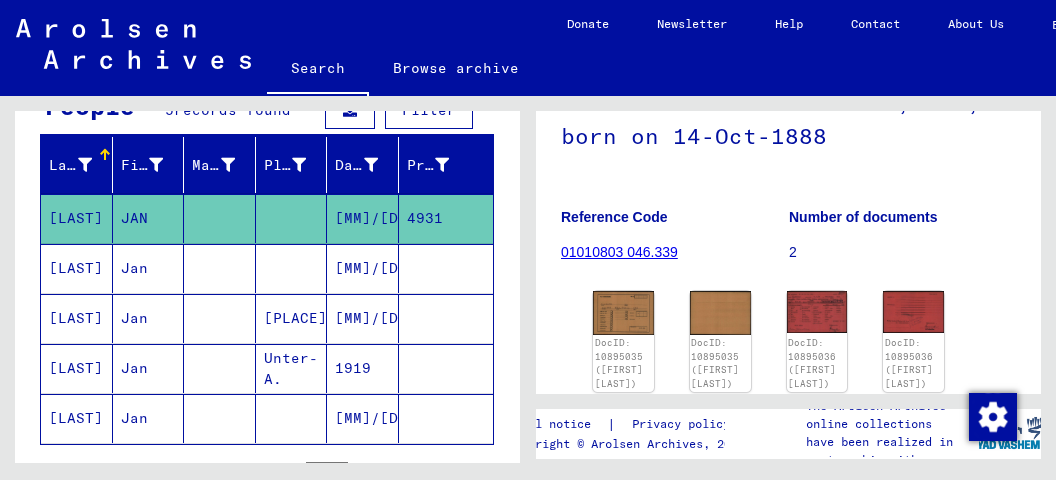 scroll, scrollTop: 211, scrollLeft: 0, axis: vertical 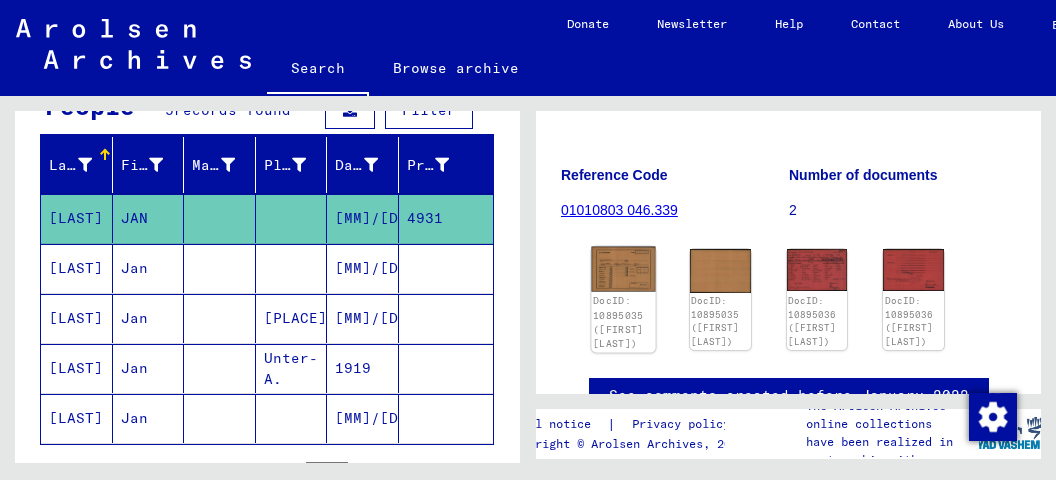 click 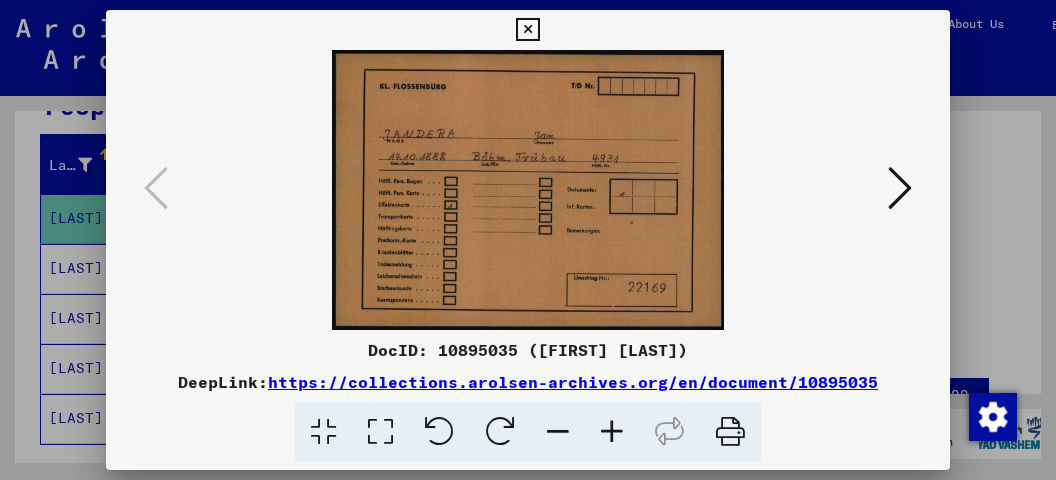 type 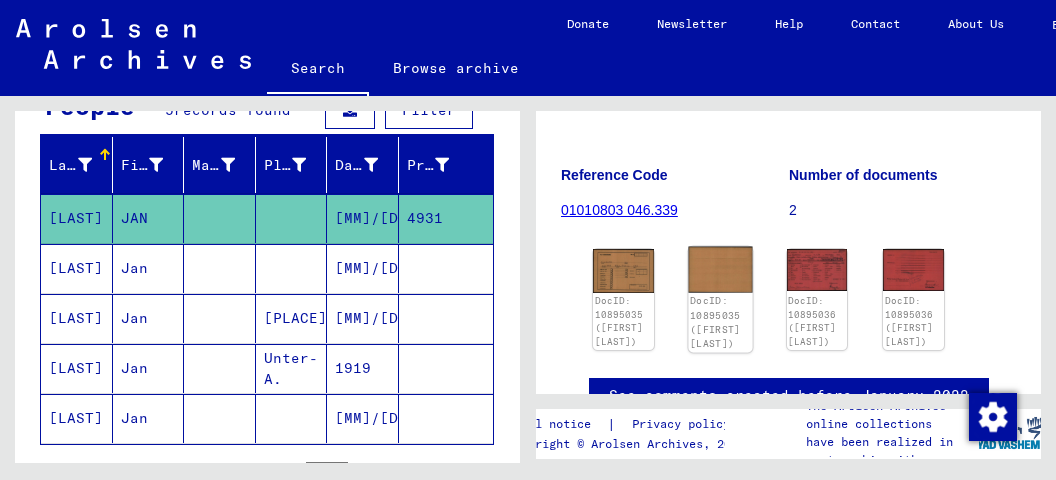click 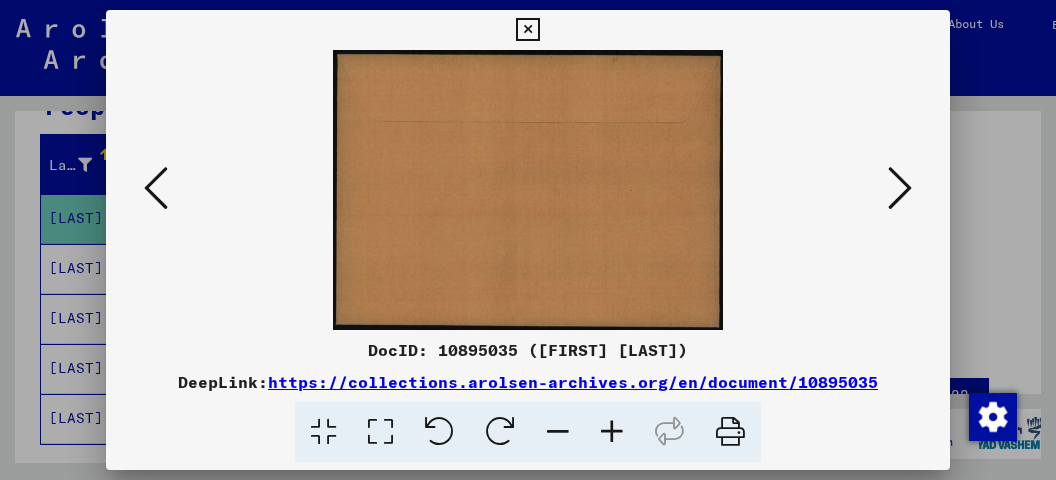 type 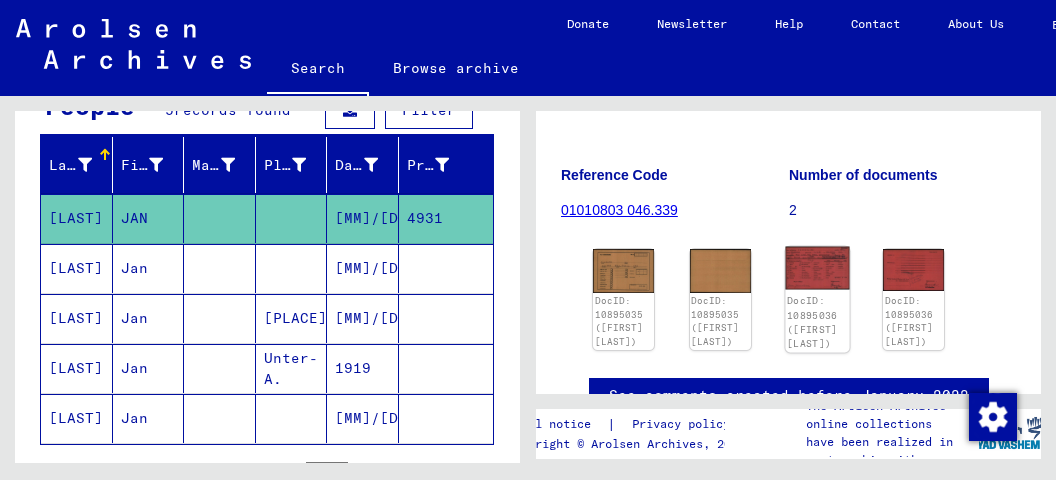 click 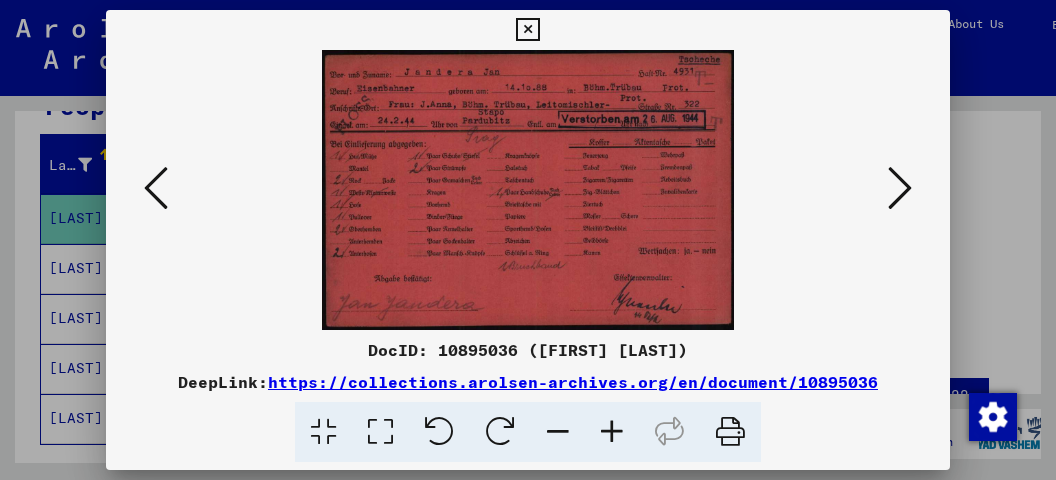 click at bounding box center [900, 188] 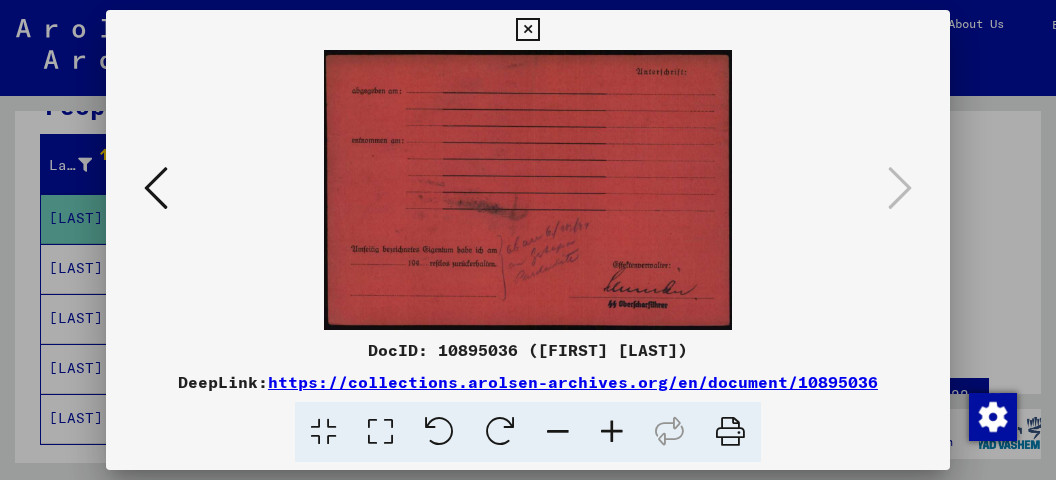 click at bounding box center (527, 30) 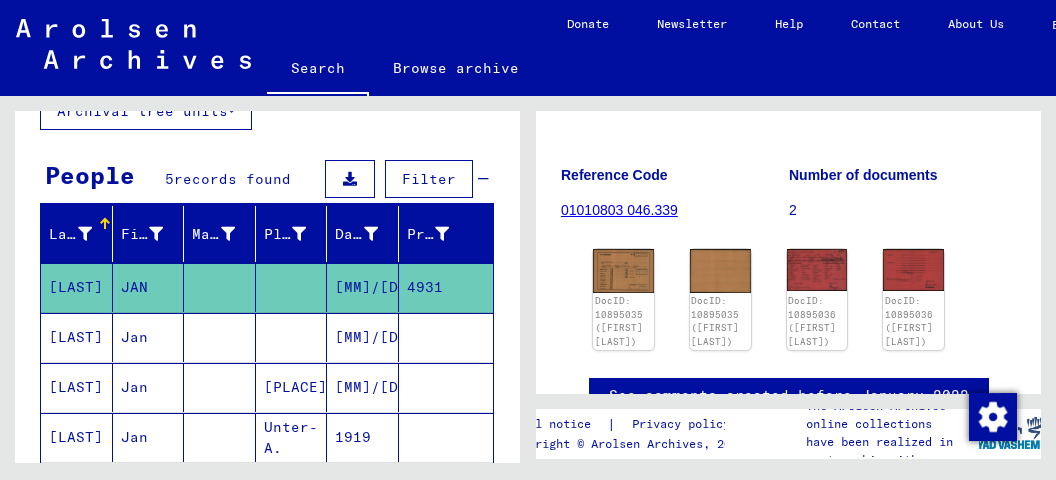 scroll, scrollTop: 106, scrollLeft: 0, axis: vertical 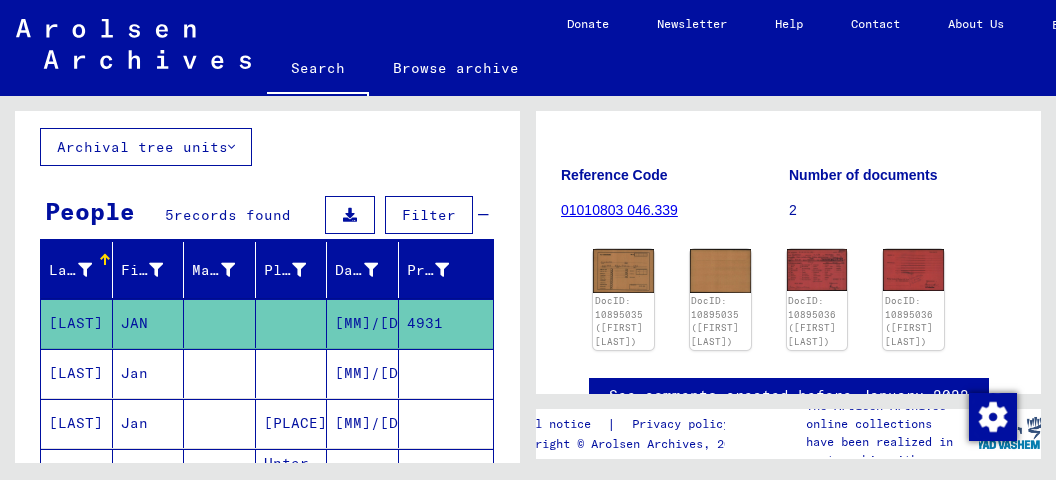 click 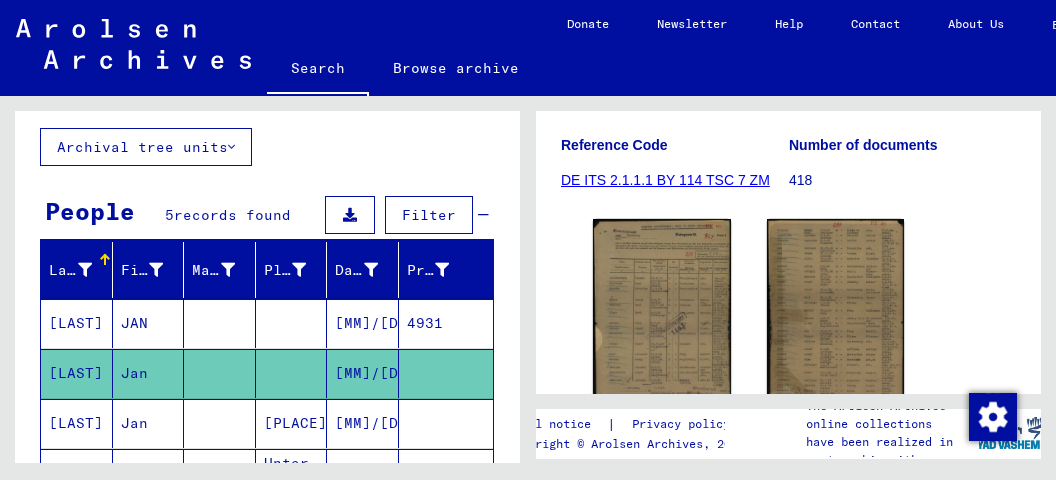 scroll, scrollTop: 317, scrollLeft: 0, axis: vertical 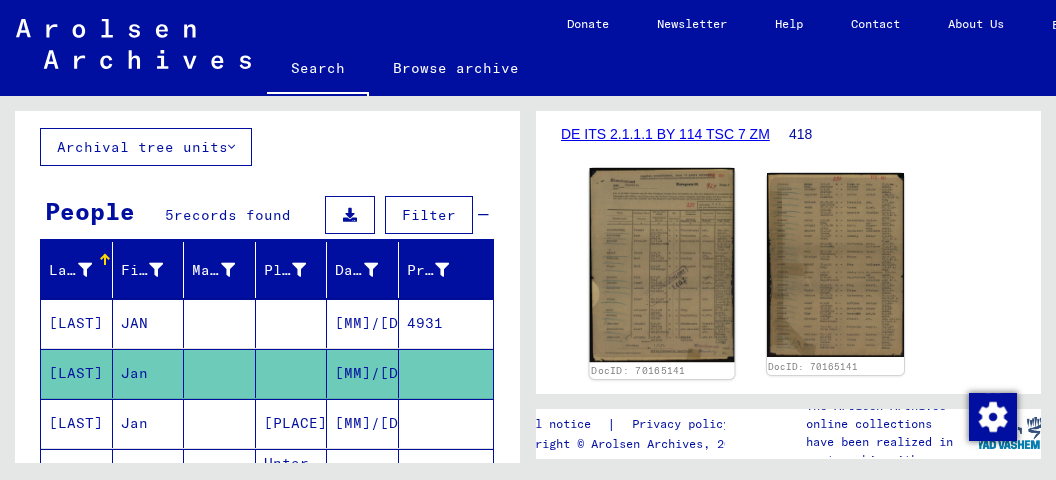 click 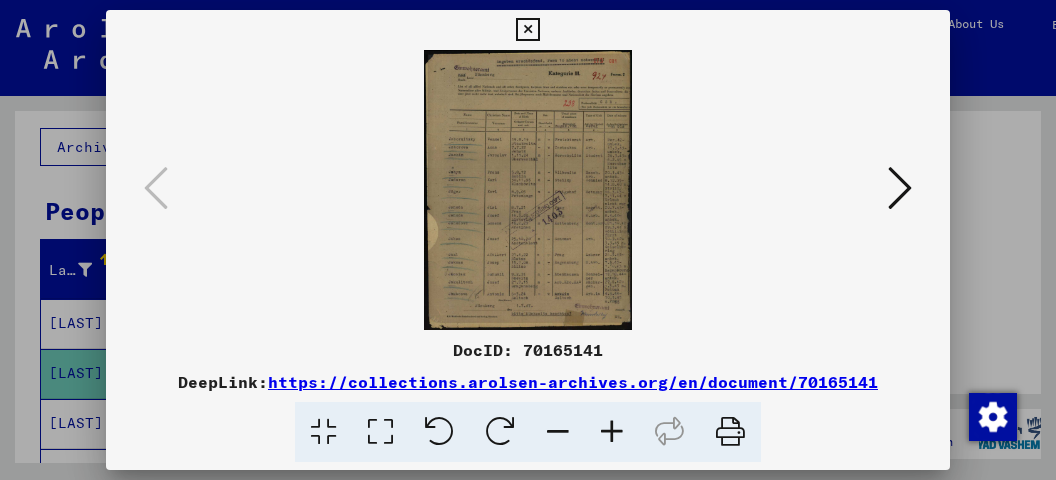 click at bounding box center [528, 190] 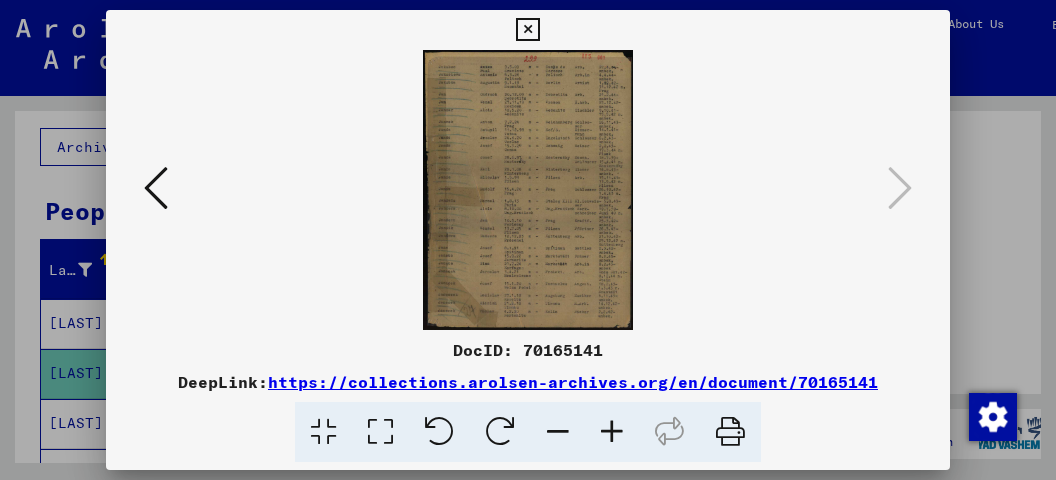 click at bounding box center [156, 188] 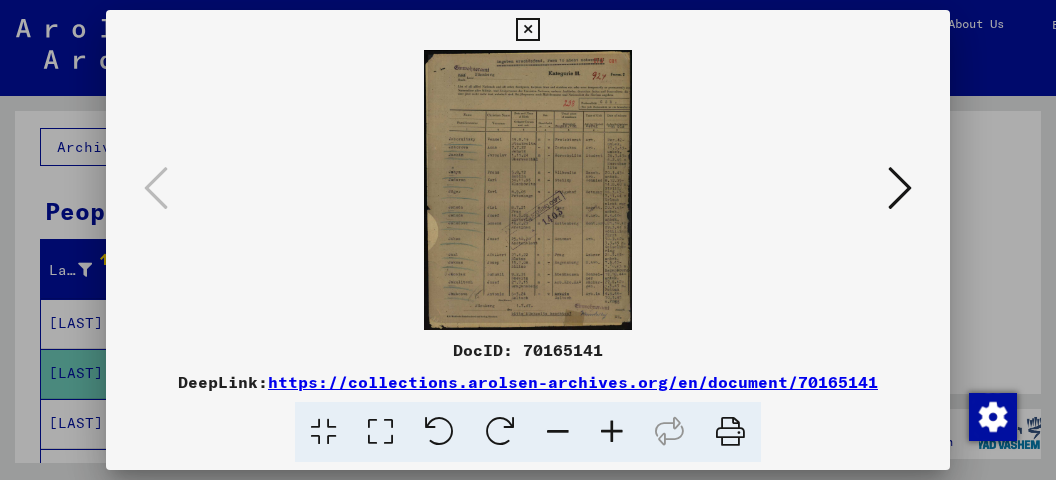 click at bounding box center [900, 188] 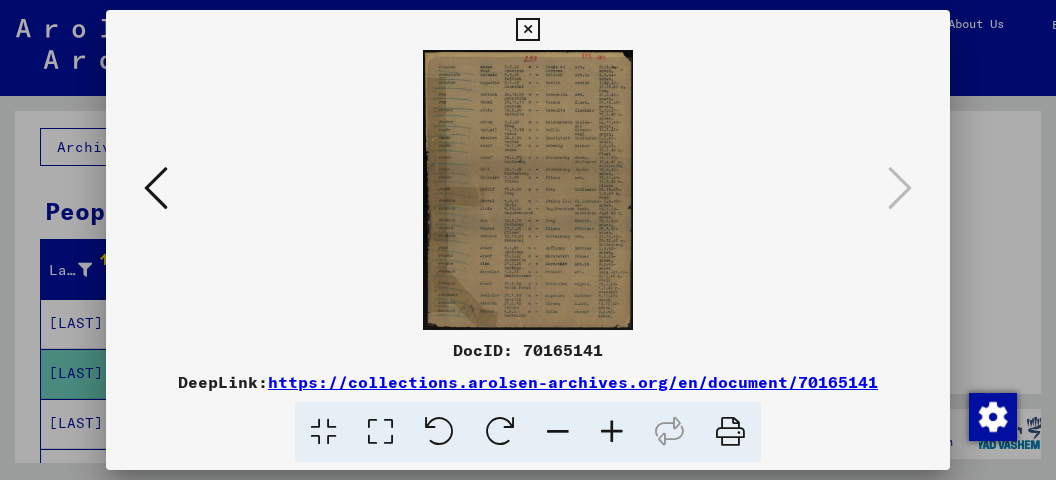 click at bounding box center [527, 30] 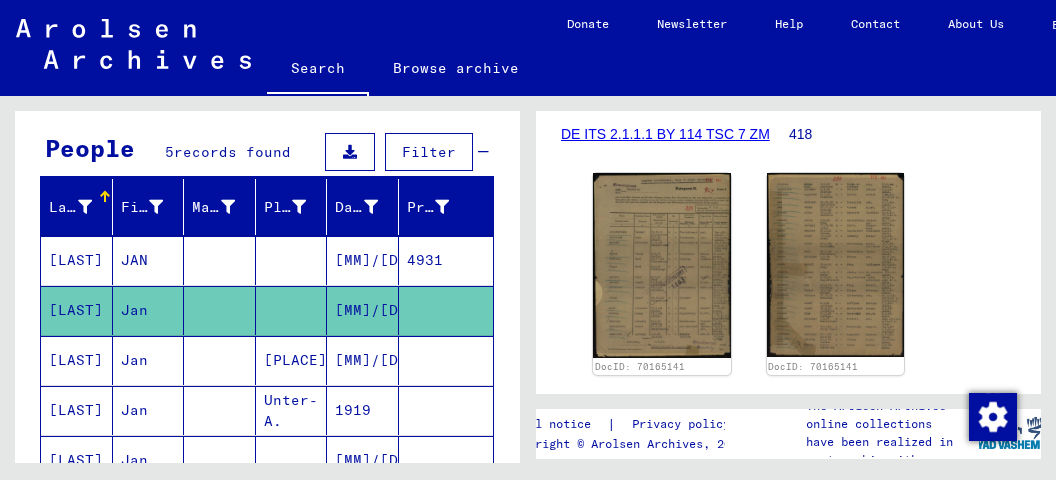 scroll, scrollTop: 211, scrollLeft: 0, axis: vertical 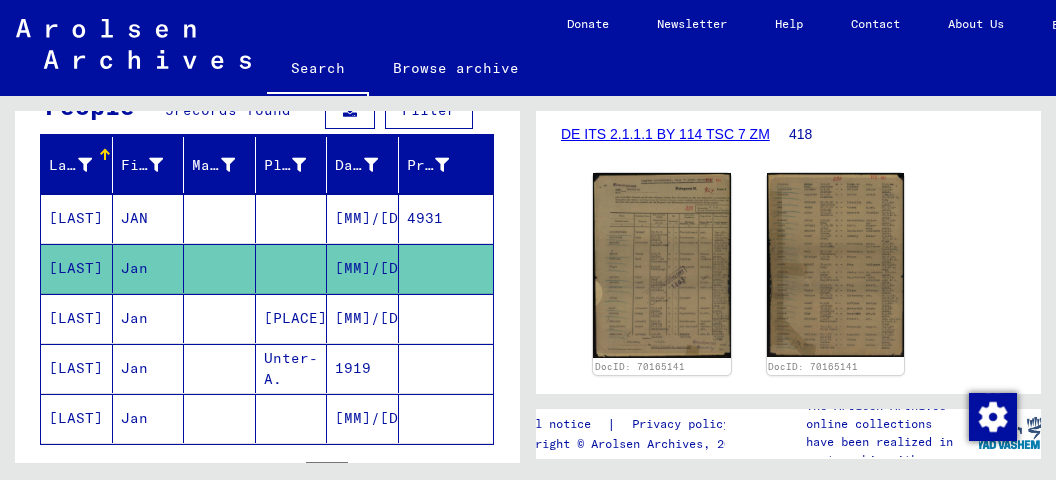 click on "[LAST]" at bounding box center [77, 368] 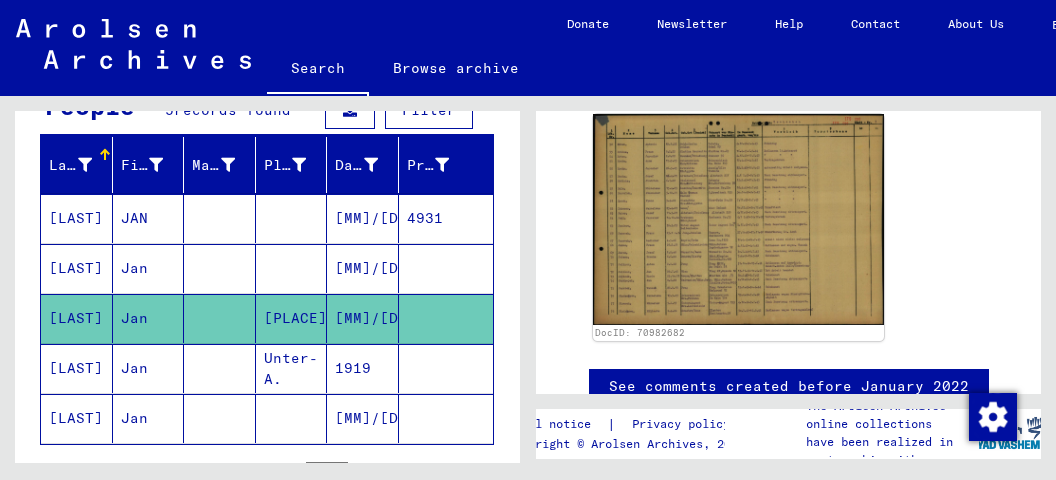 scroll, scrollTop: 317, scrollLeft: 0, axis: vertical 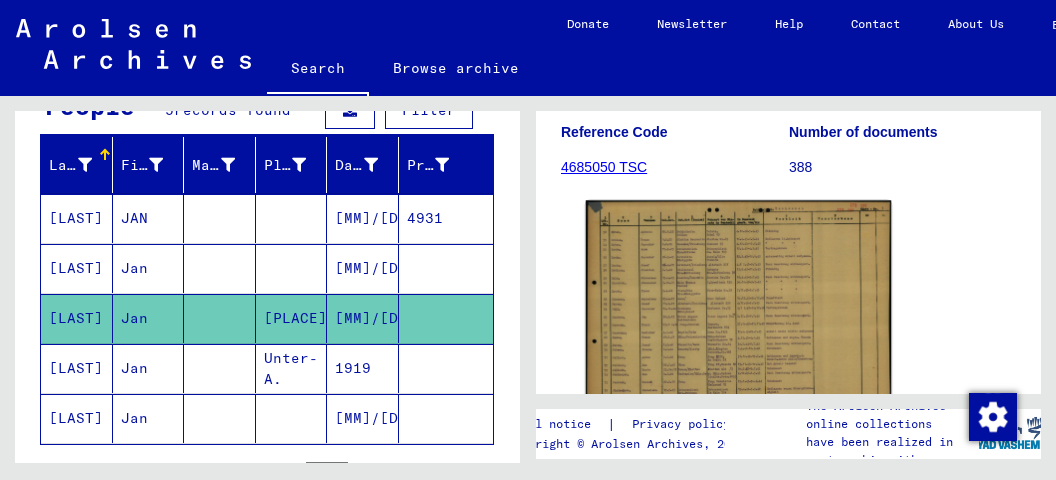 click 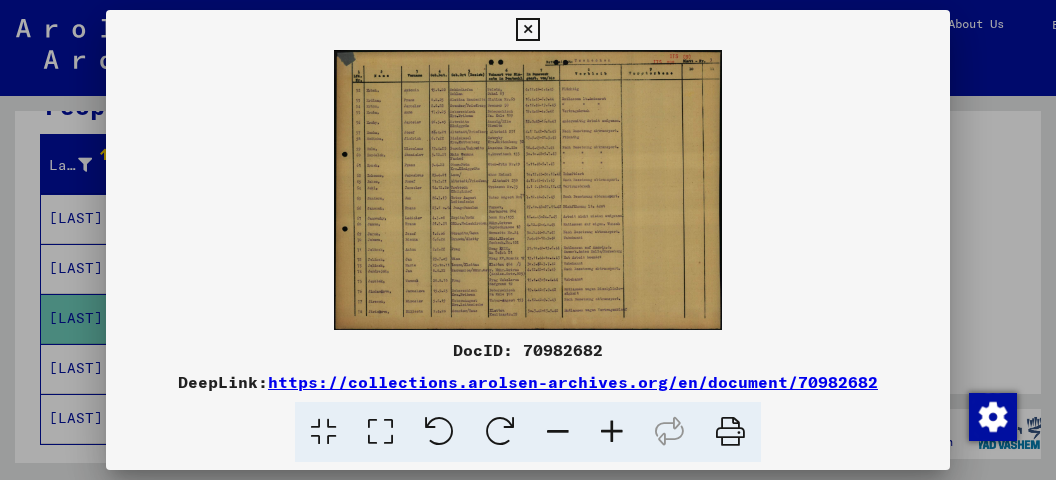 type 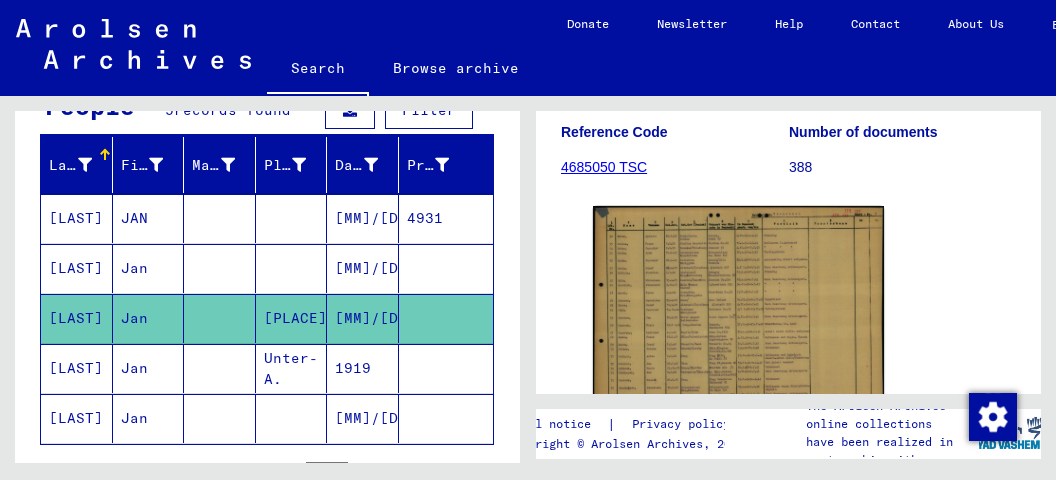 click 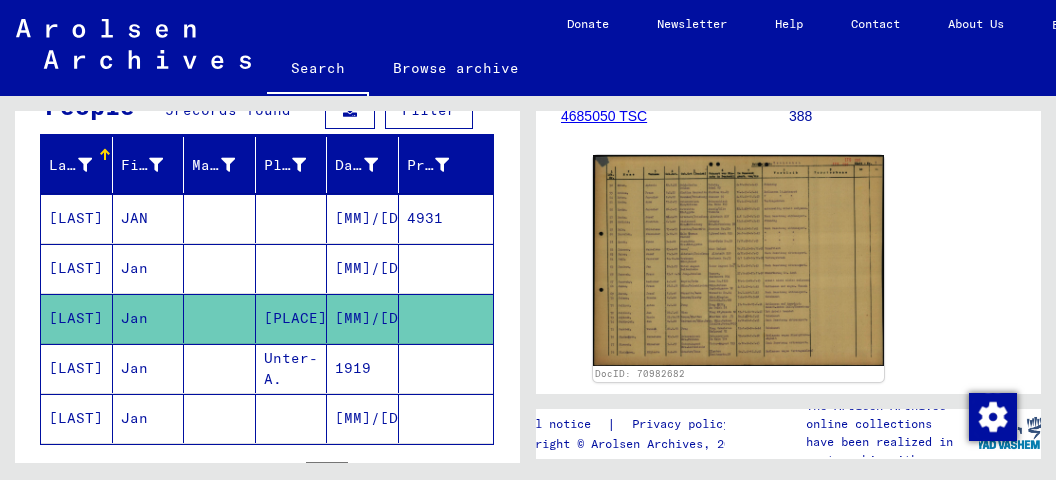 scroll, scrollTop: 317, scrollLeft: 0, axis: vertical 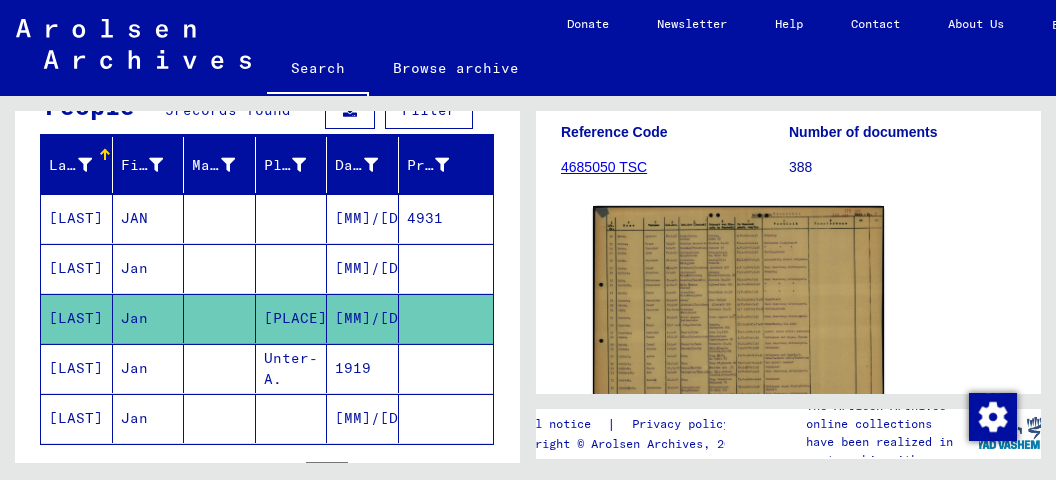 click on "1919" at bounding box center (363, 418) 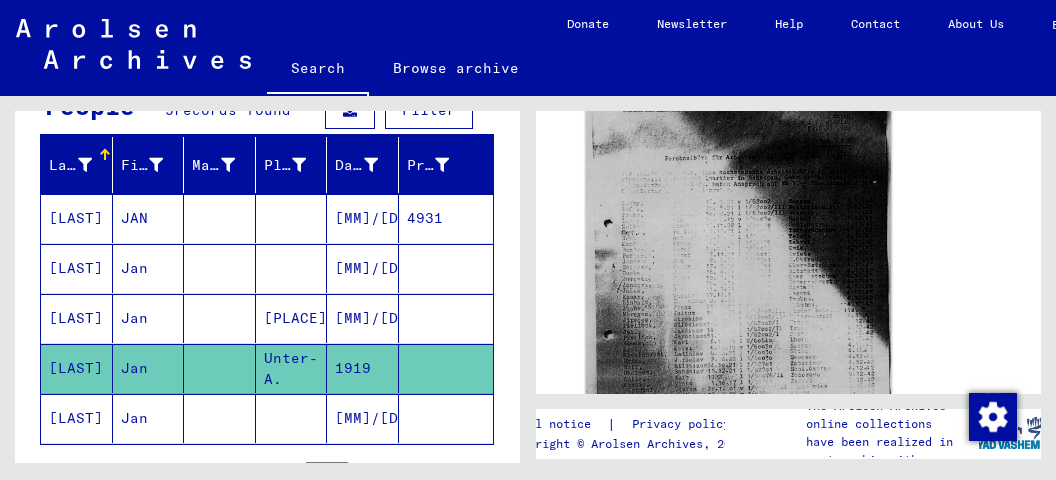 scroll, scrollTop: 422, scrollLeft: 0, axis: vertical 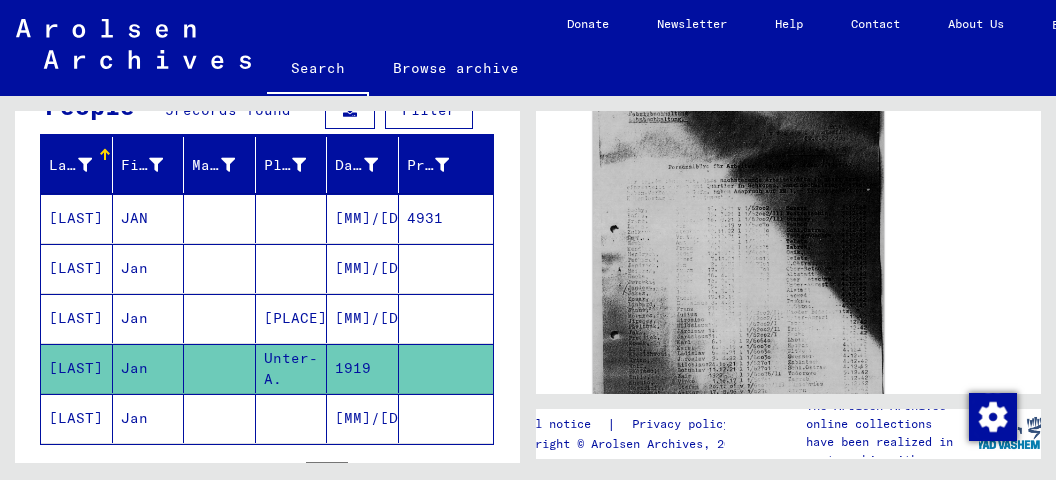 click 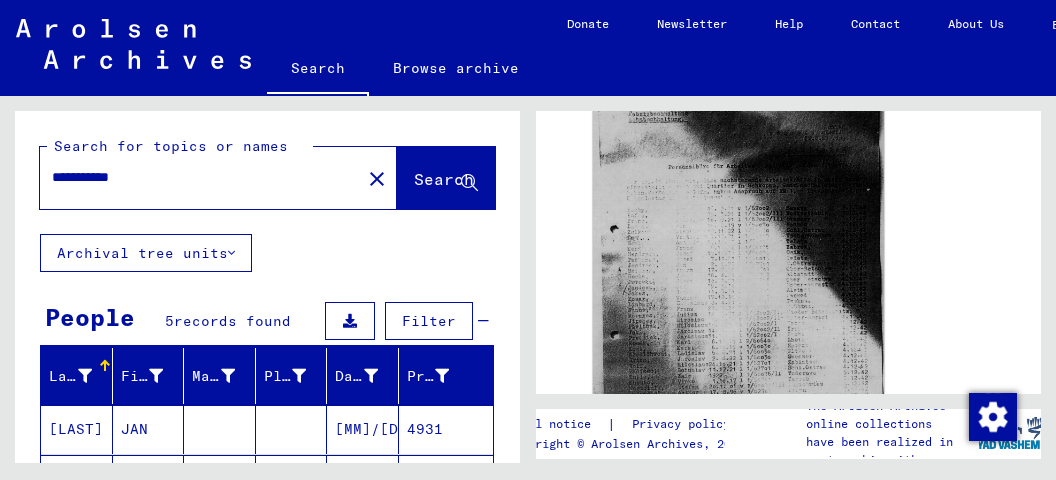 click 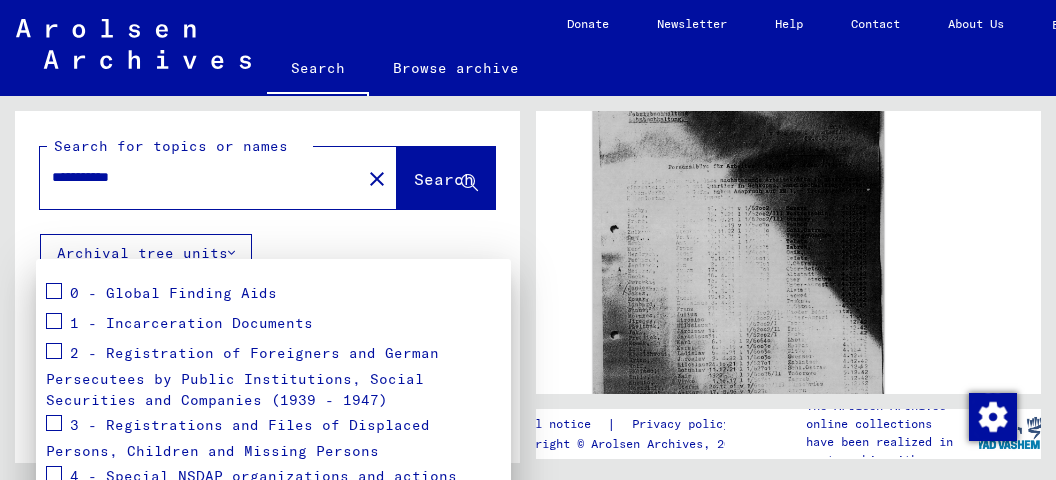 scroll, scrollTop: 93, scrollLeft: 0, axis: vertical 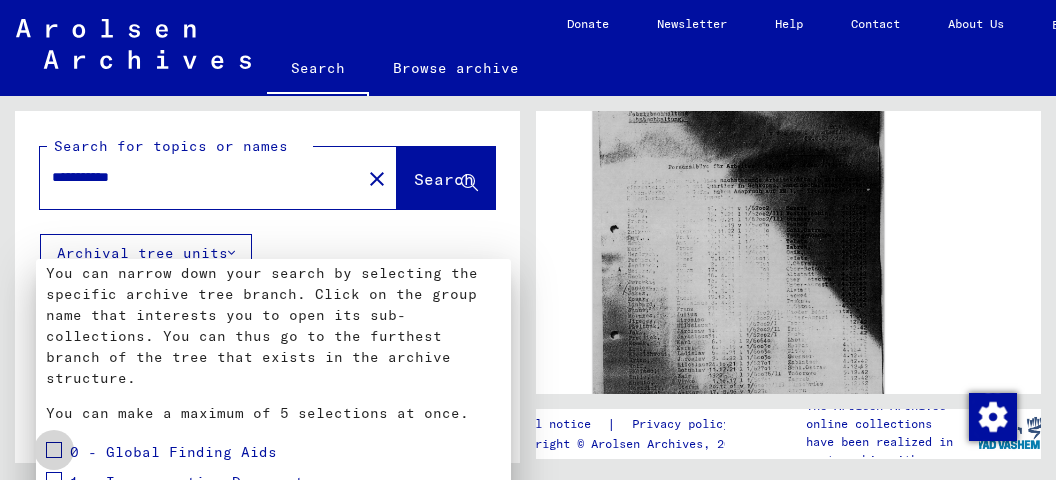 click at bounding box center [54, 450] 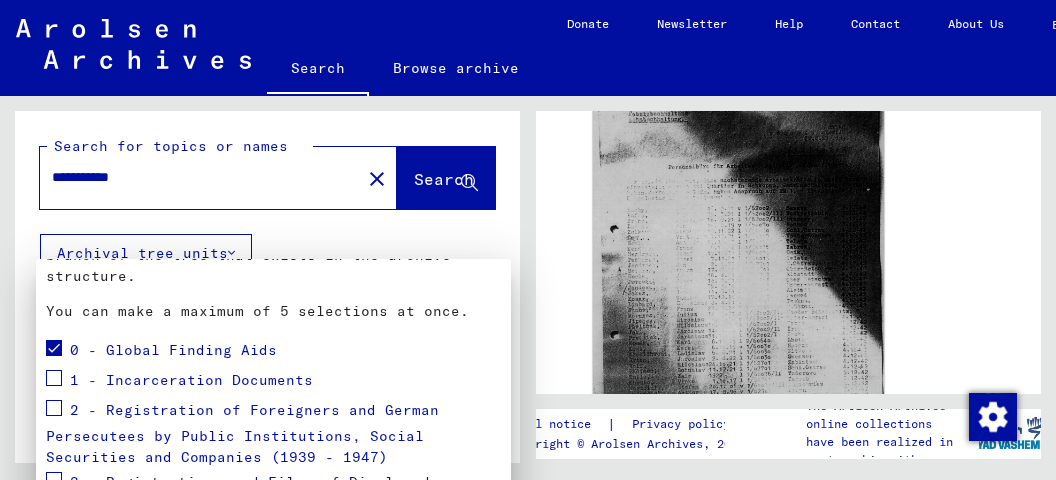 scroll, scrollTop: 199, scrollLeft: 0, axis: vertical 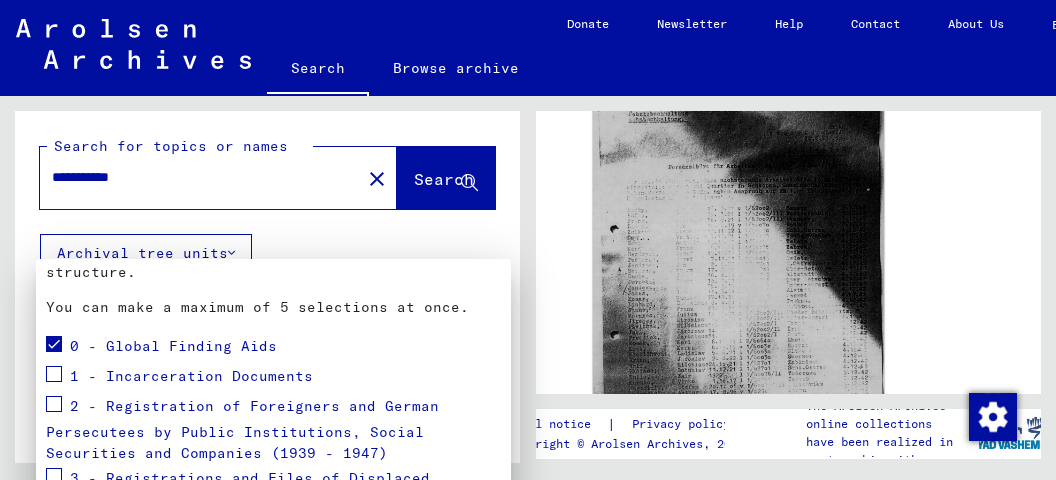 click at bounding box center (54, 374) 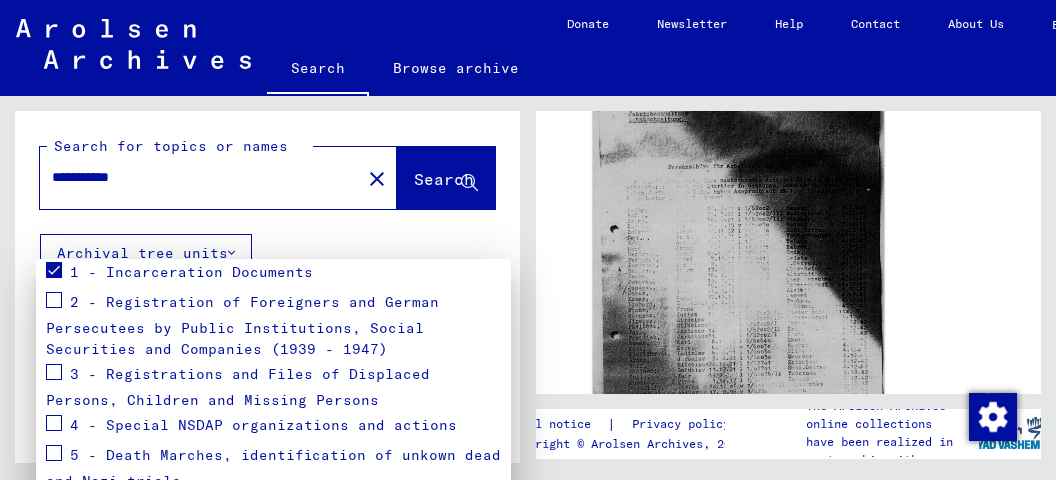 scroll, scrollTop: 304, scrollLeft: 0, axis: vertical 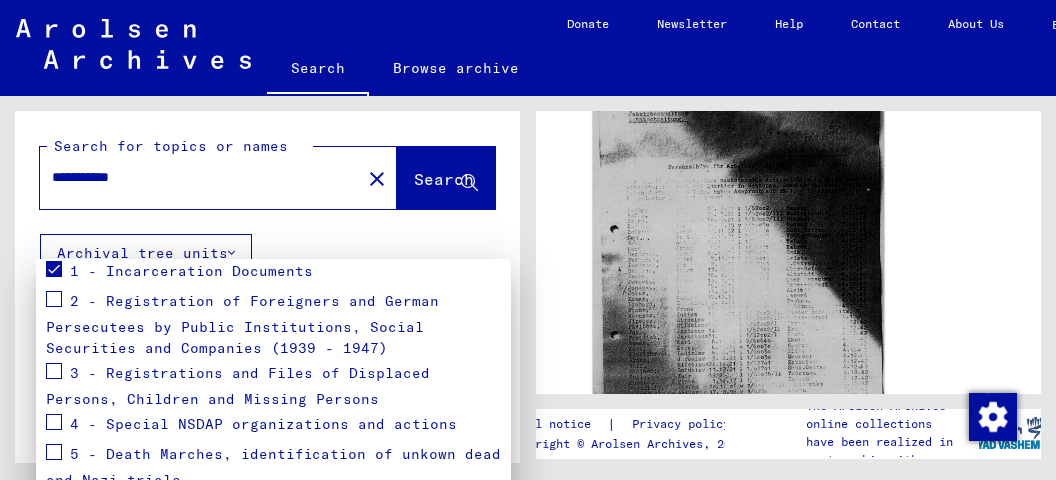 click at bounding box center (54, 371) 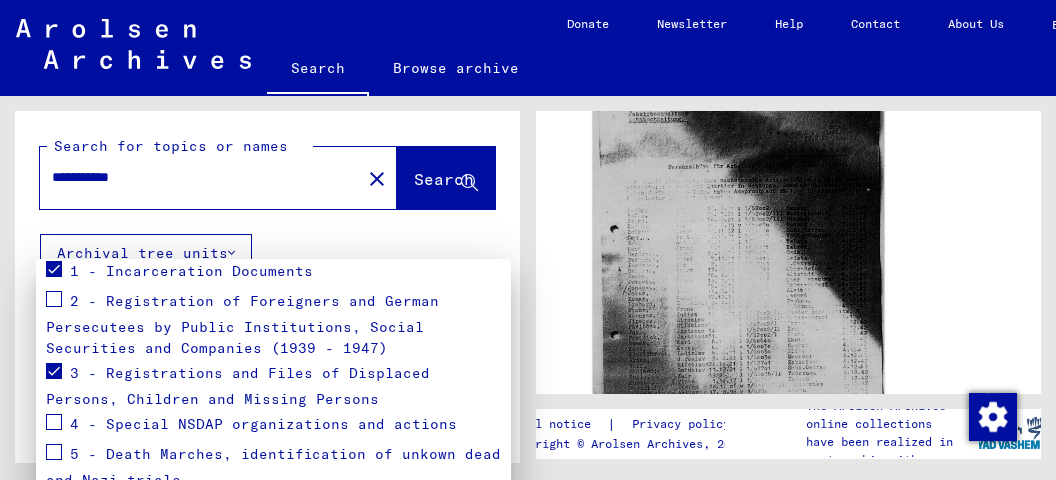 scroll, scrollTop: 410, scrollLeft: 0, axis: vertical 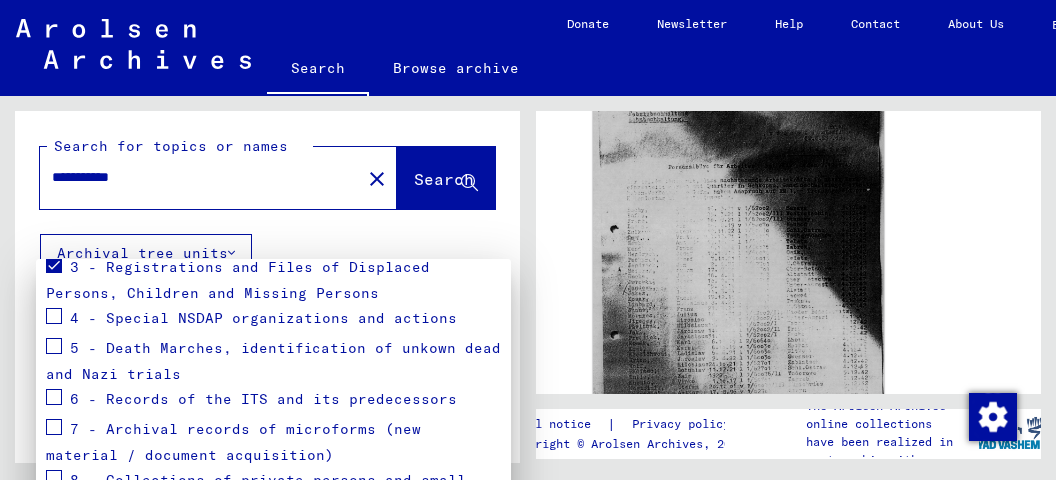 click at bounding box center [54, 346] 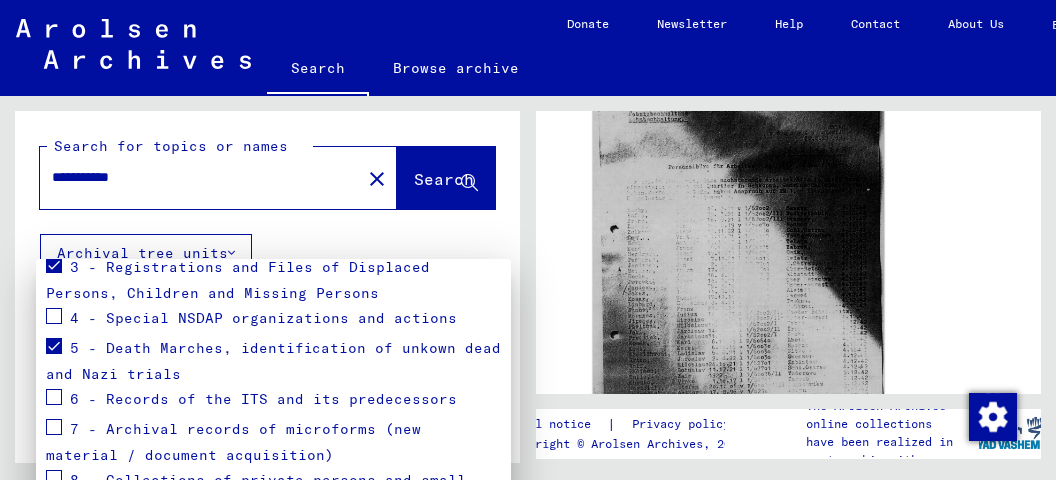 click at bounding box center (54, 427) 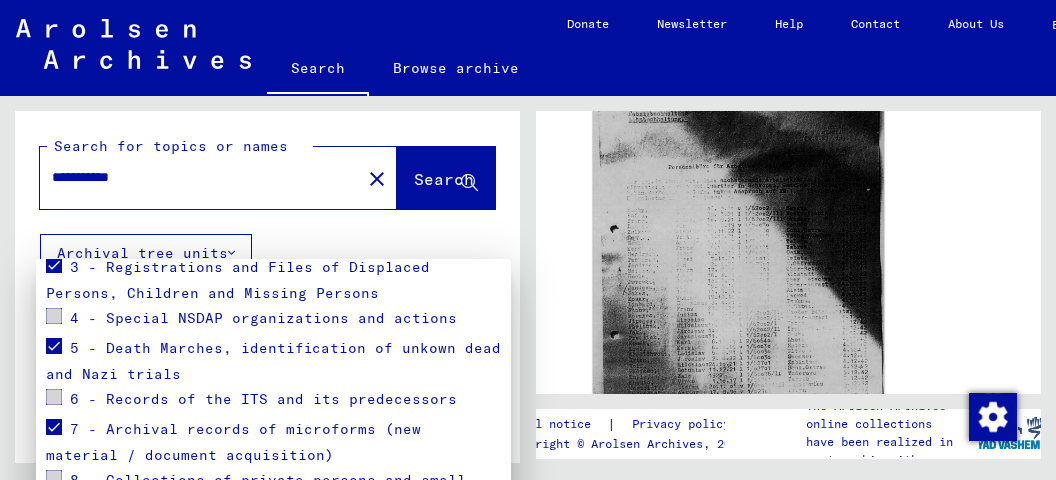 scroll, scrollTop: 0, scrollLeft: 0, axis: both 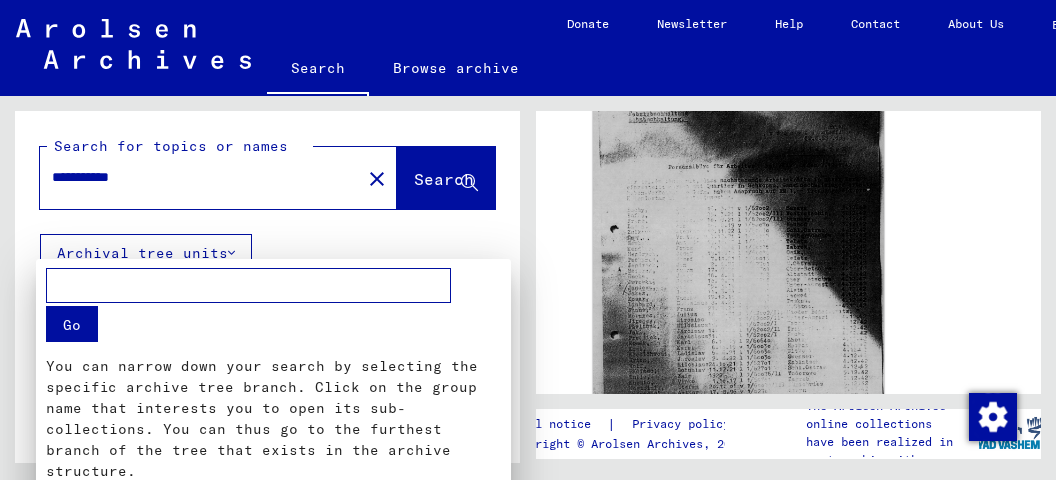 click at bounding box center (528, 240) 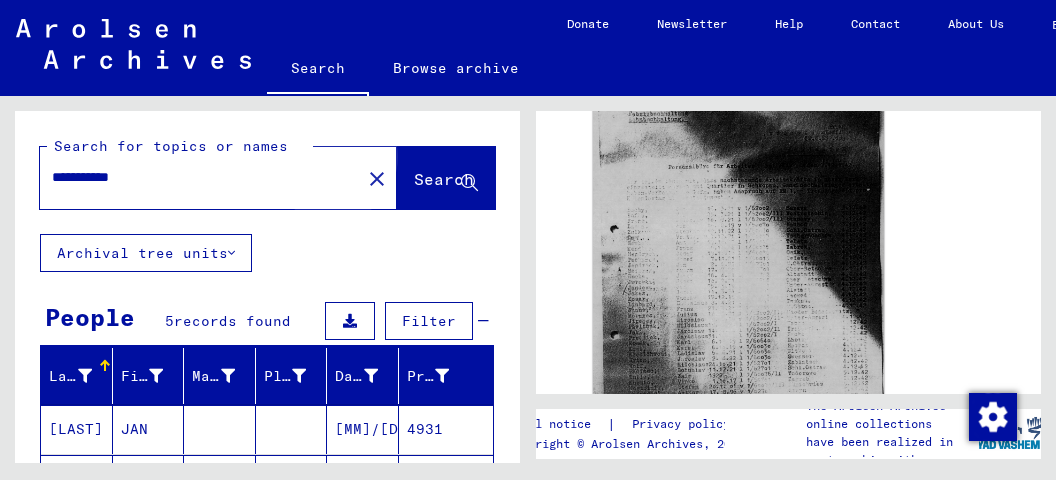 click on "Search" 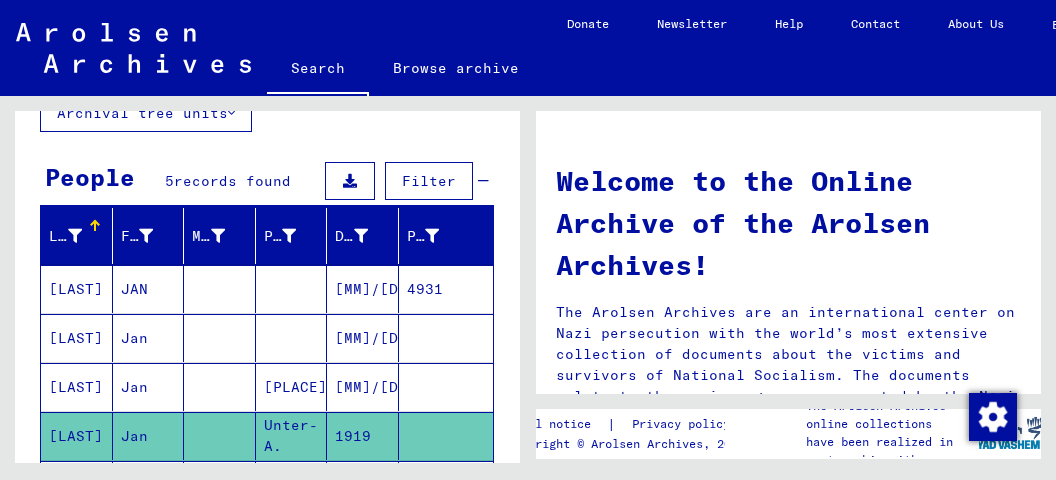 scroll, scrollTop: 211, scrollLeft: 0, axis: vertical 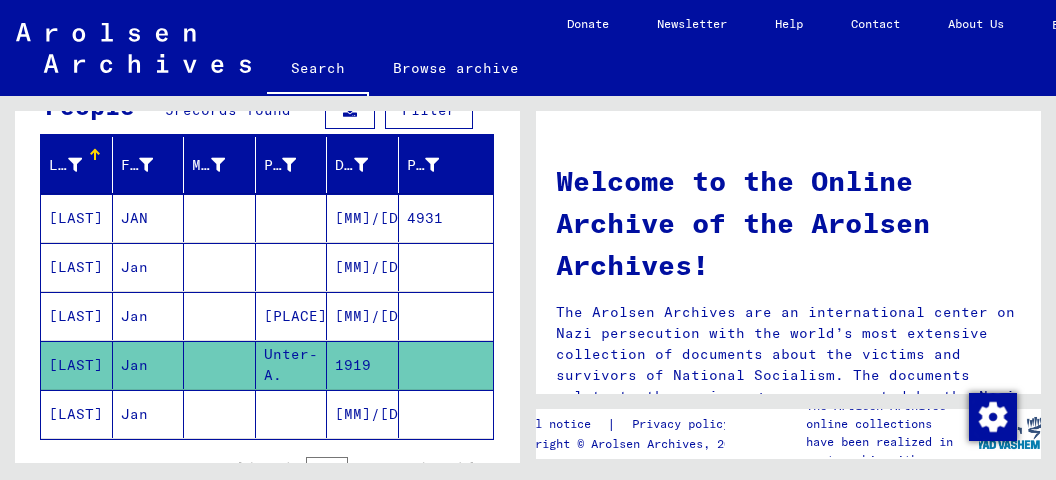 click on "[MM]/[DD]/[YYYY]" at bounding box center [363, 316] 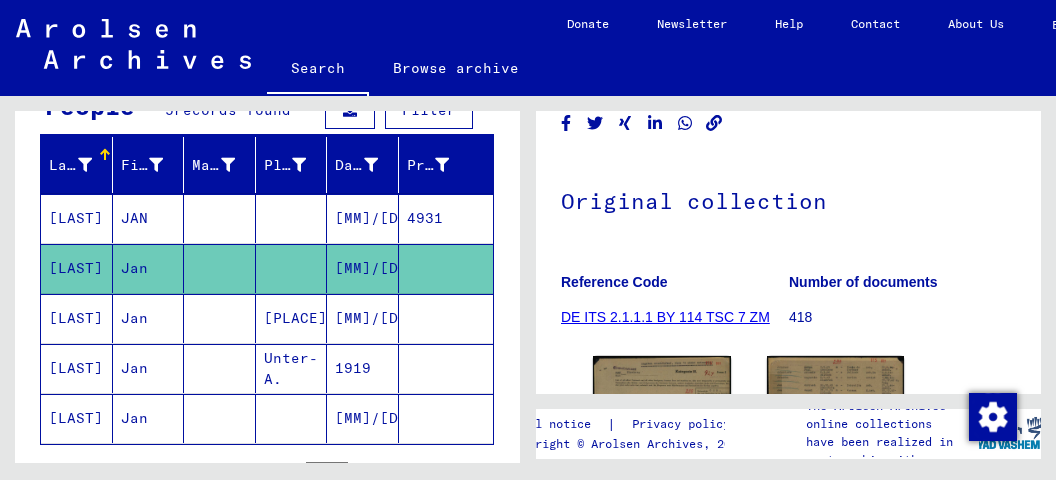scroll, scrollTop: 317, scrollLeft: 0, axis: vertical 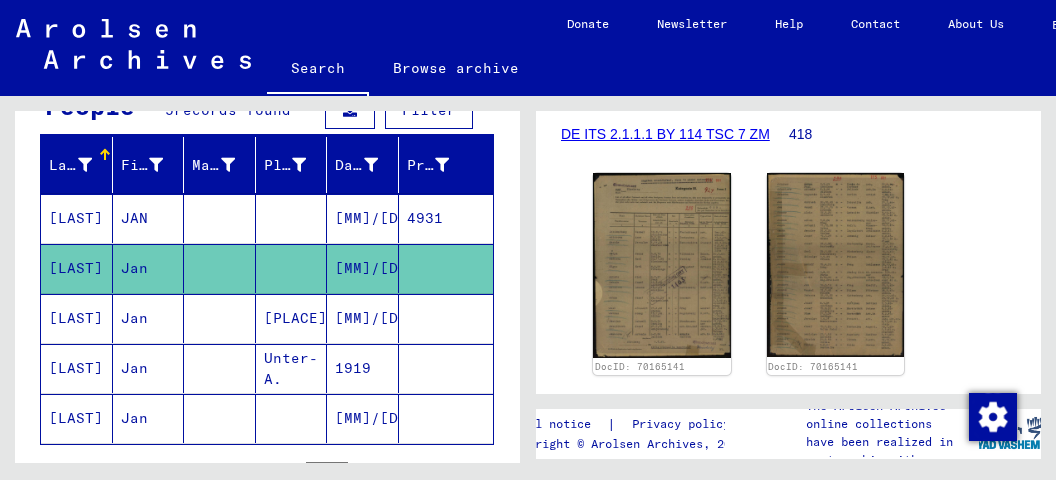 click on "[MM]/[DD]/[YYYY]" at bounding box center (363, 268) 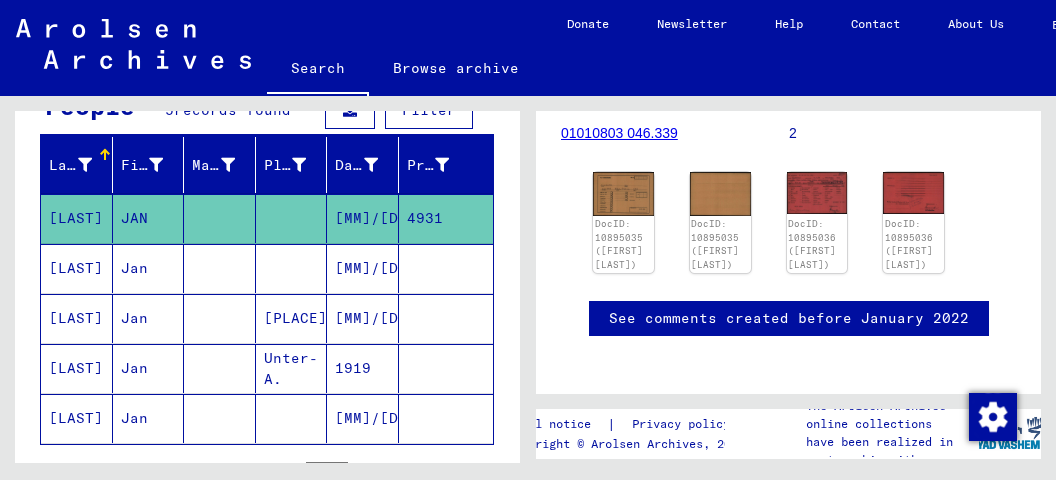 scroll, scrollTop: 317, scrollLeft: 0, axis: vertical 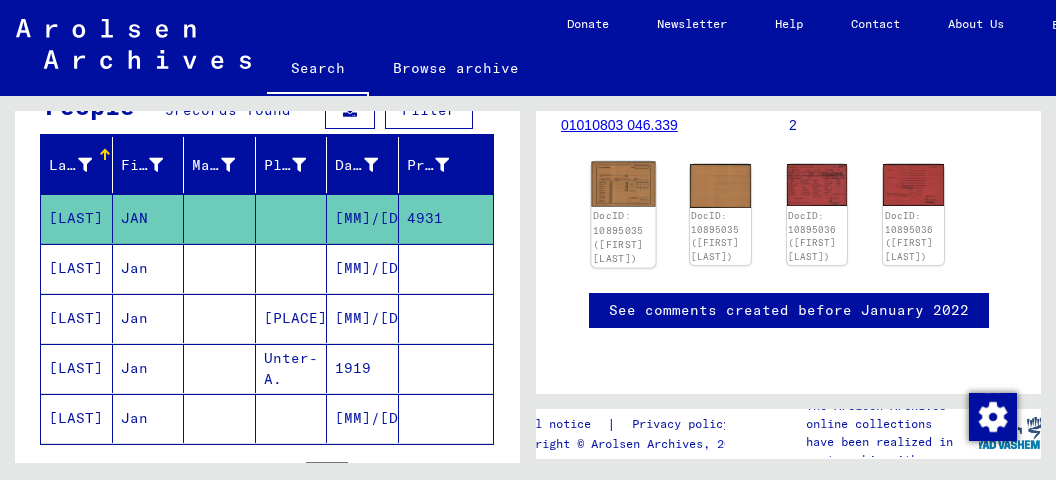 click 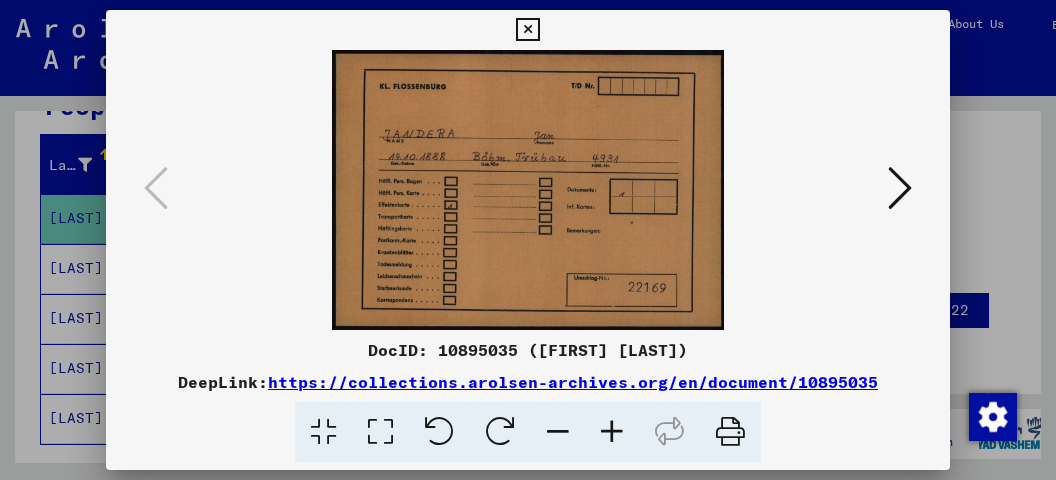 click at bounding box center [527, 30] 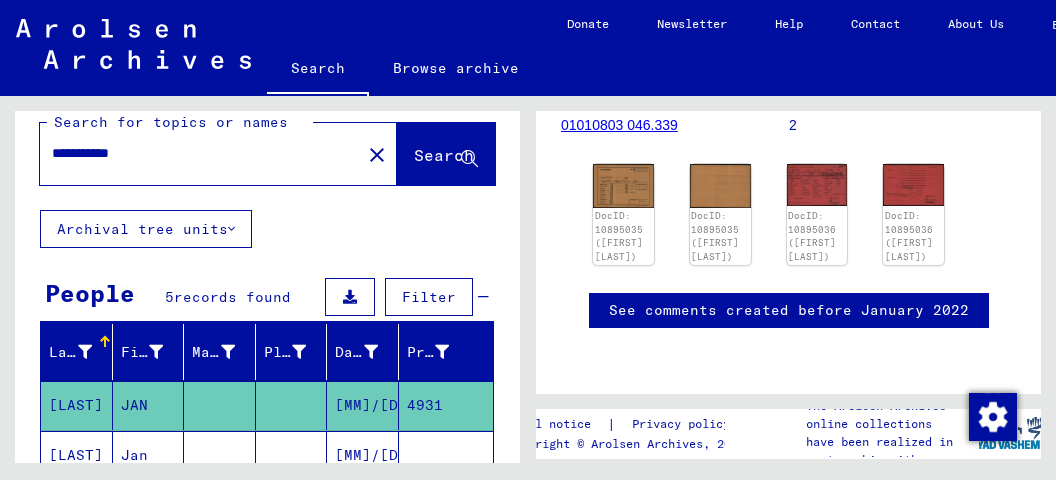 scroll, scrollTop: 0, scrollLeft: 0, axis: both 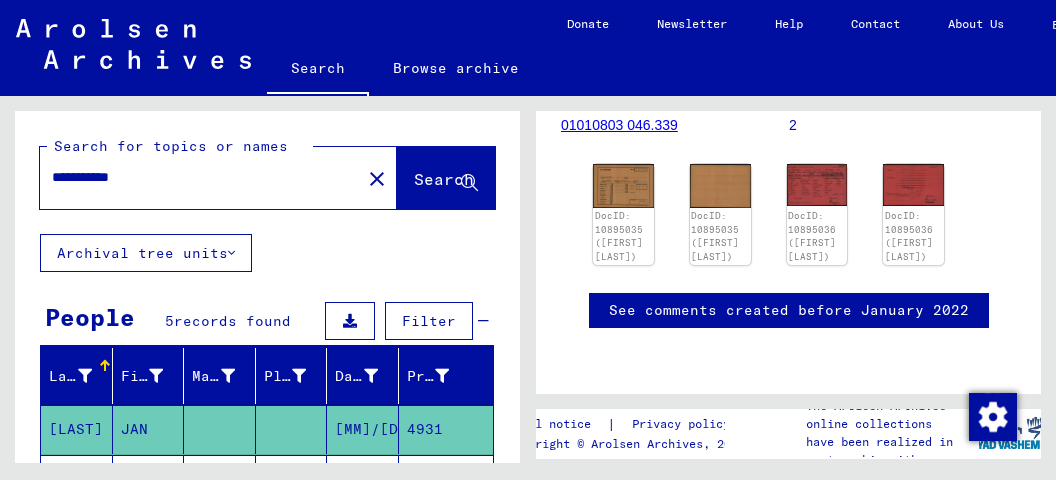 drag, startPoint x: 178, startPoint y: 179, endPoint x: 3, endPoint y: 167, distance: 175.41095 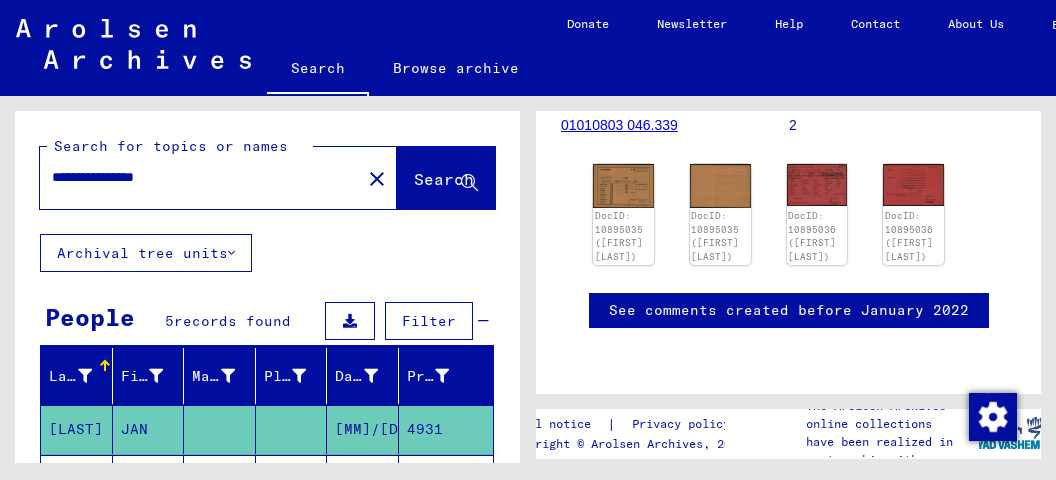 type on "**********" 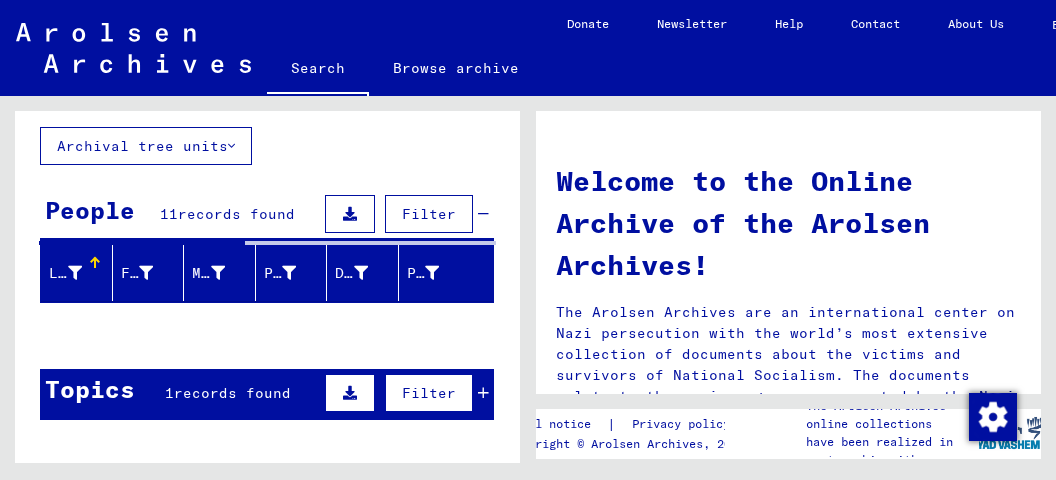 scroll, scrollTop: 211, scrollLeft: 0, axis: vertical 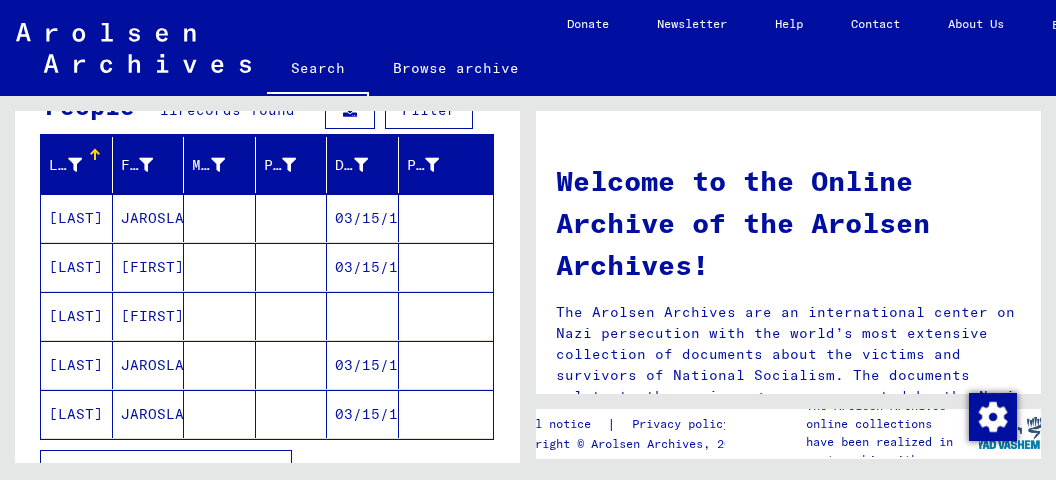 click on "[LAST]" at bounding box center [77, 267] 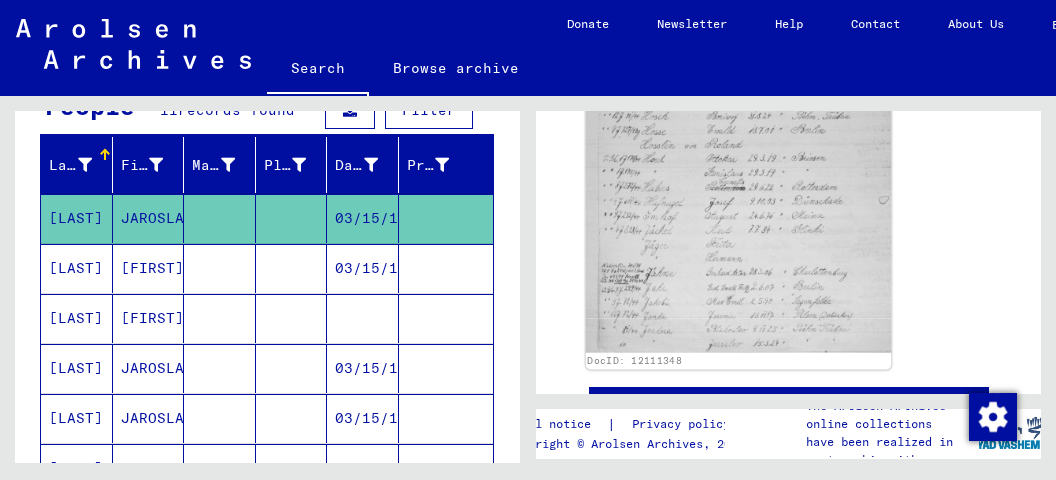 scroll, scrollTop: 739, scrollLeft: 0, axis: vertical 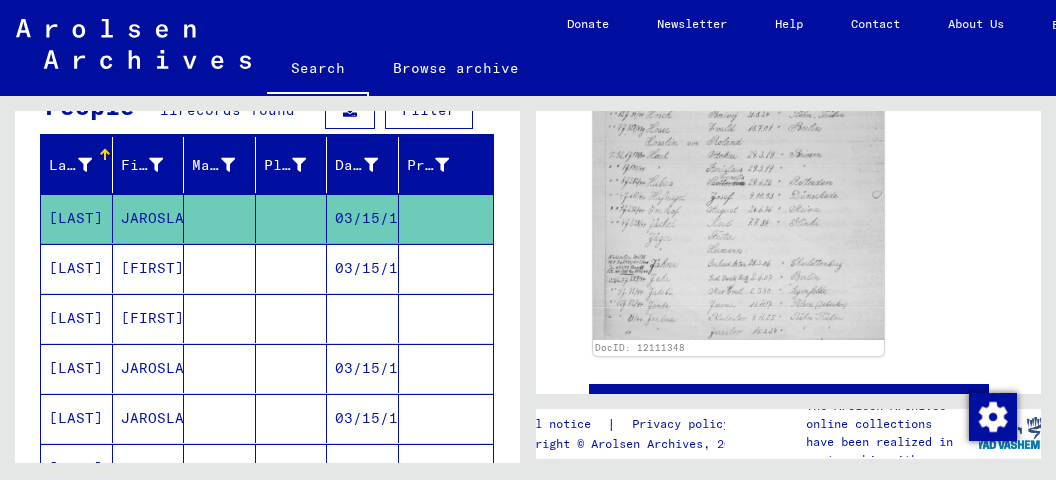 click on "[LAST]" at bounding box center [77, 318] 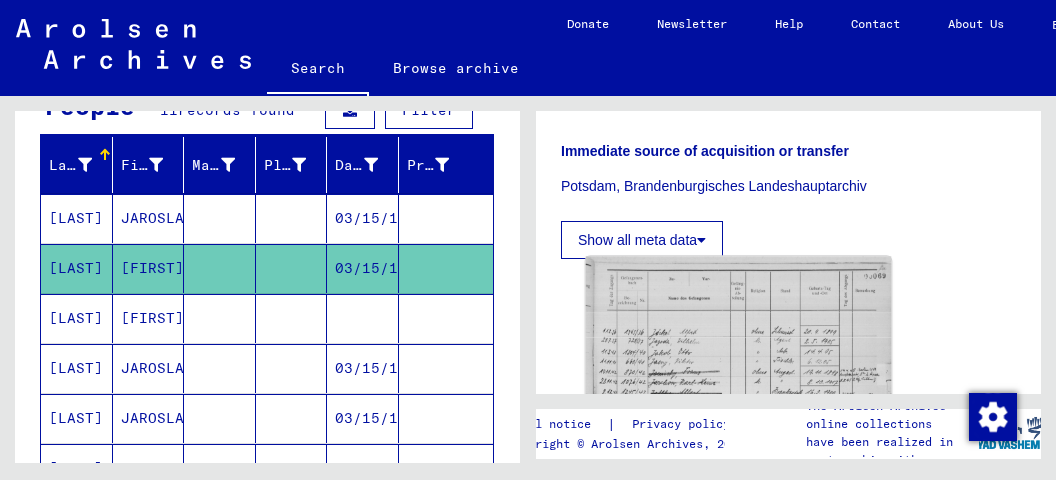 scroll, scrollTop: 106, scrollLeft: 0, axis: vertical 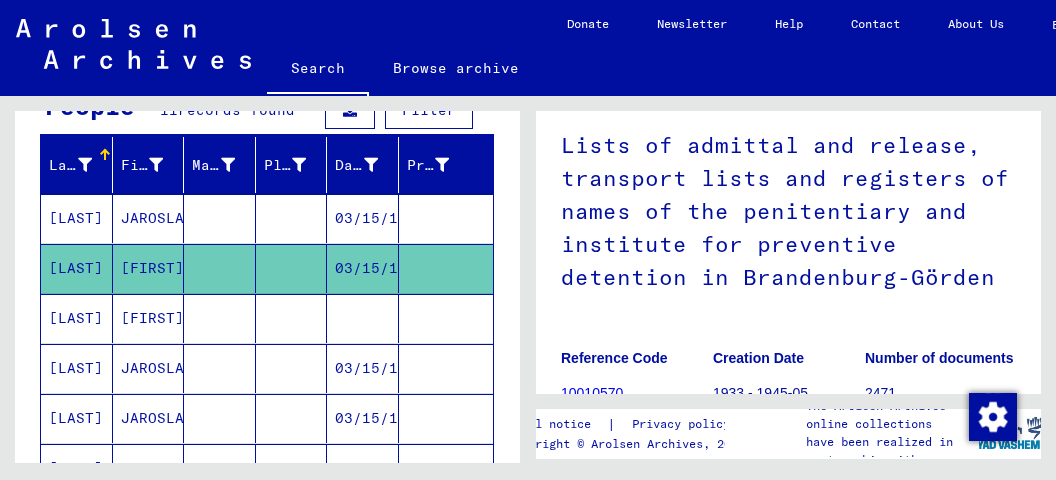 click on "[LAST]" at bounding box center [77, 368] 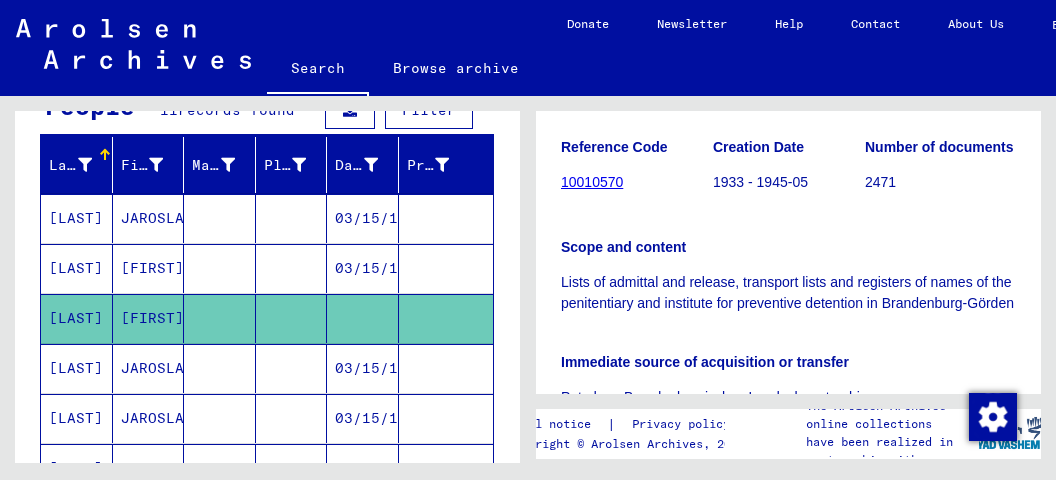 scroll, scrollTop: 634, scrollLeft: 0, axis: vertical 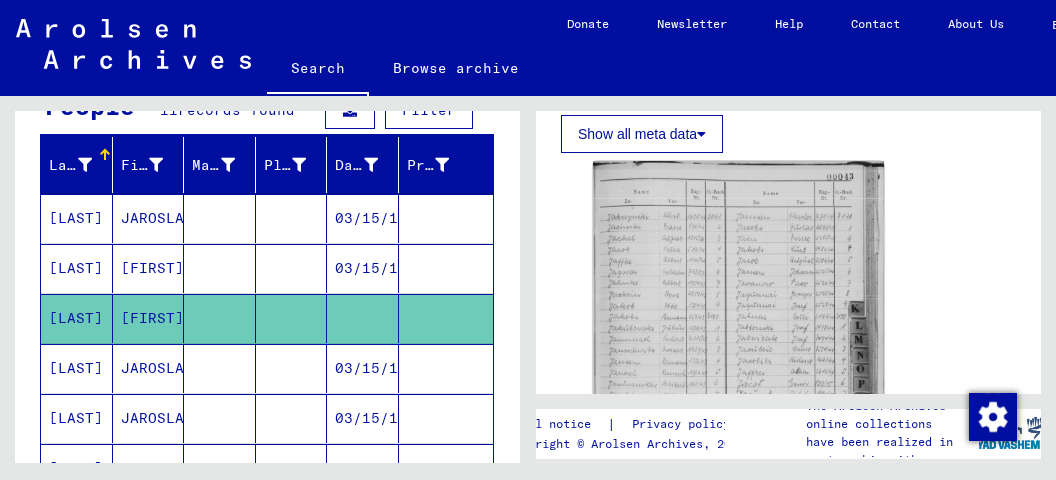click on "[LAST]" at bounding box center [77, 418] 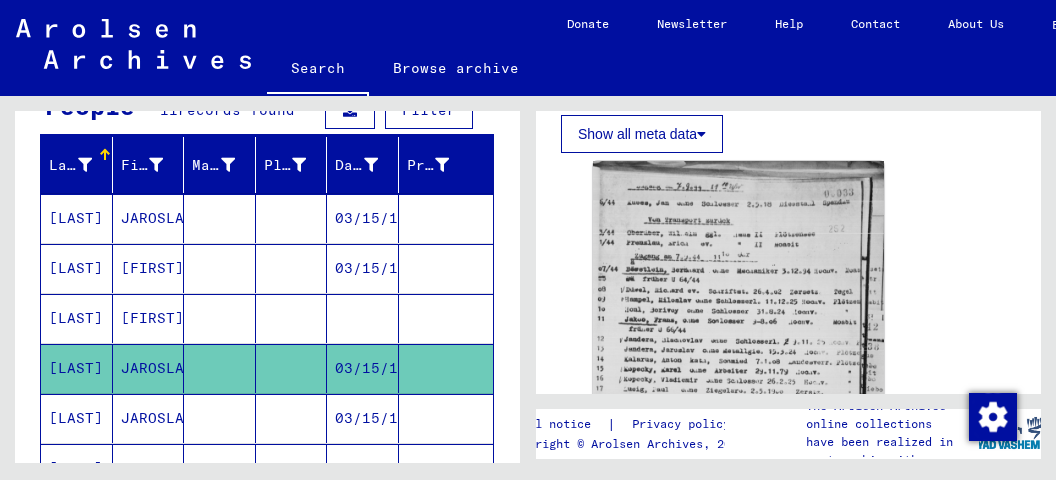 scroll, scrollTop: 739, scrollLeft: 0, axis: vertical 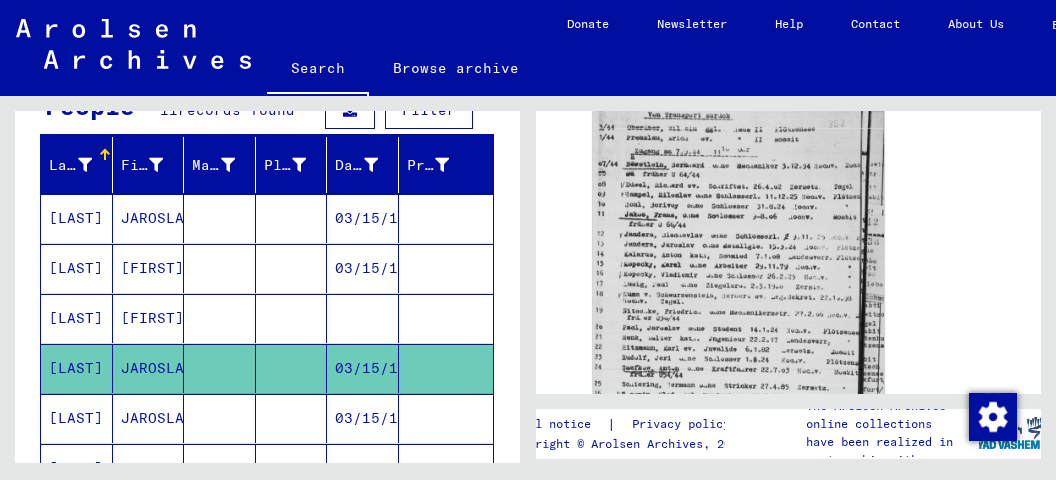 click 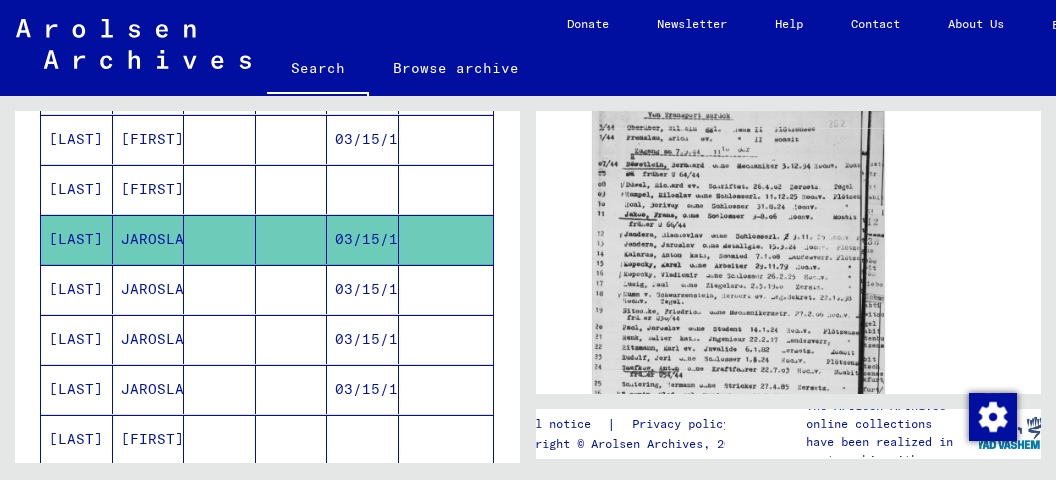 scroll, scrollTop: 317, scrollLeft: 0, axis: vertical 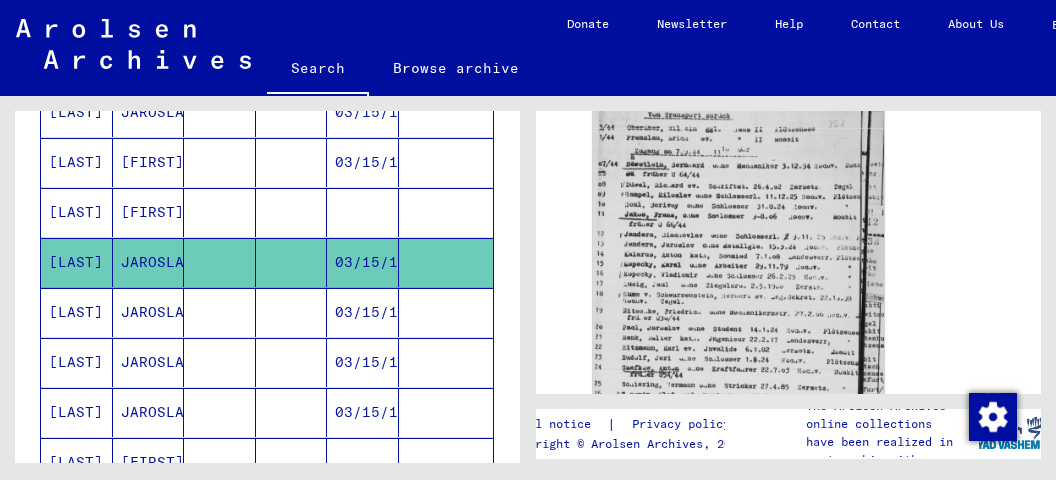 click on "03/15/1924" at bounding box center (363, 362) 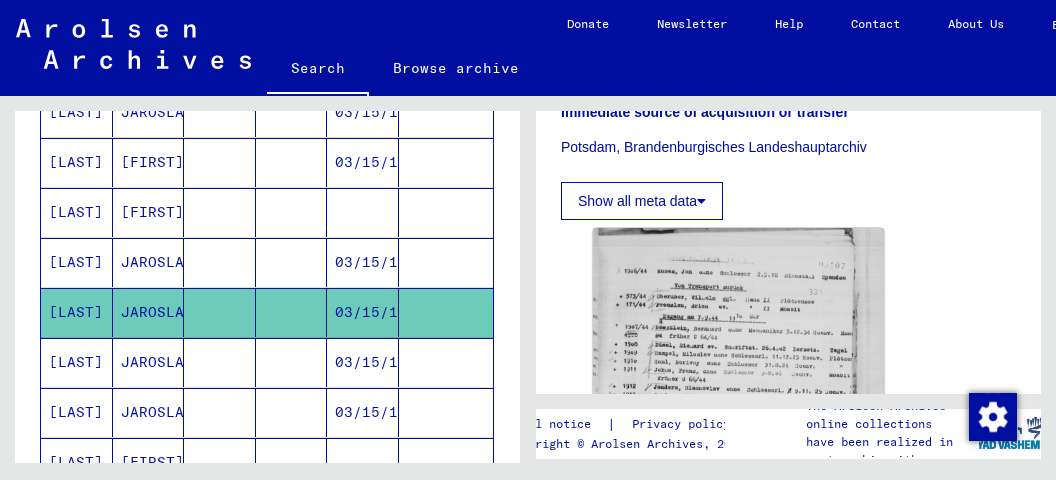 scroll, scrollTop: 739, scrollLeft: 0, axis: vertical 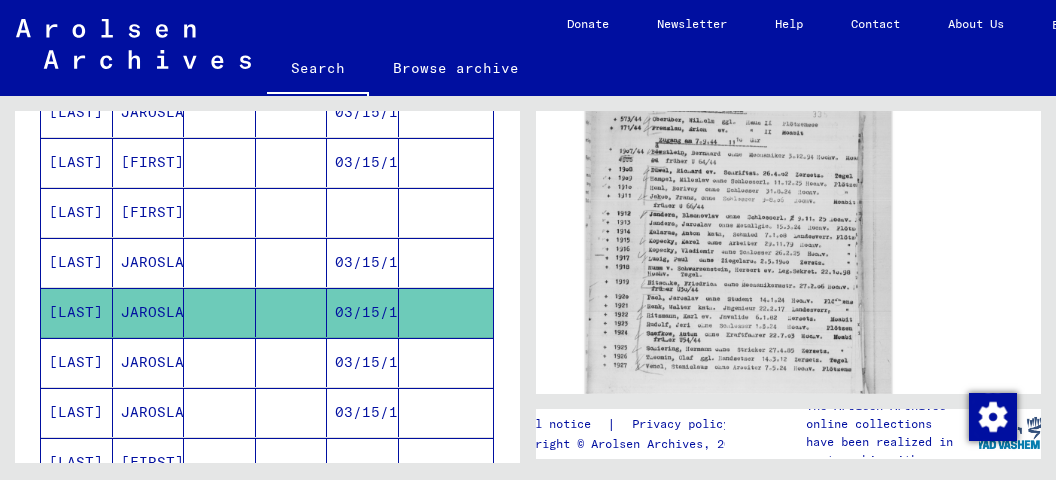 click 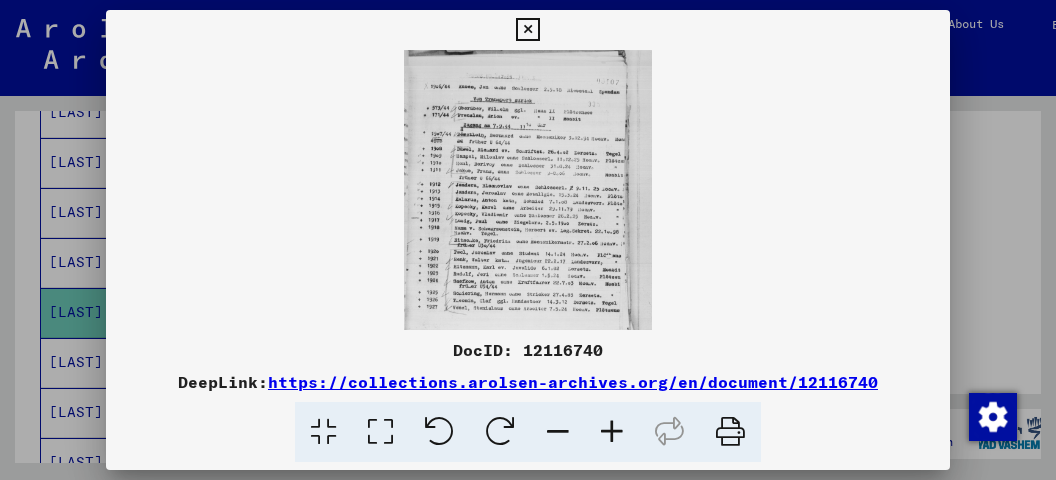 click at bounding box center [527, 30] 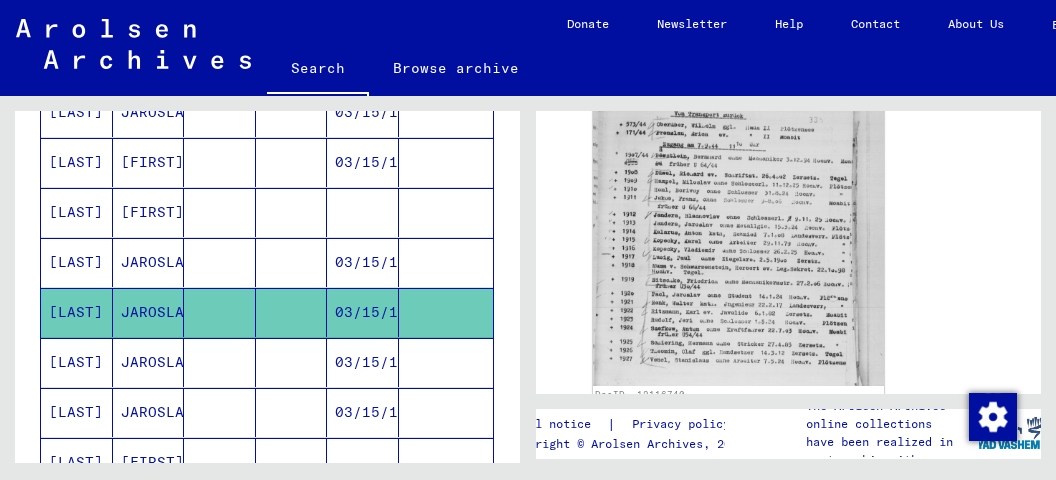click on "[LAST]" at bounding box center (77, 412) 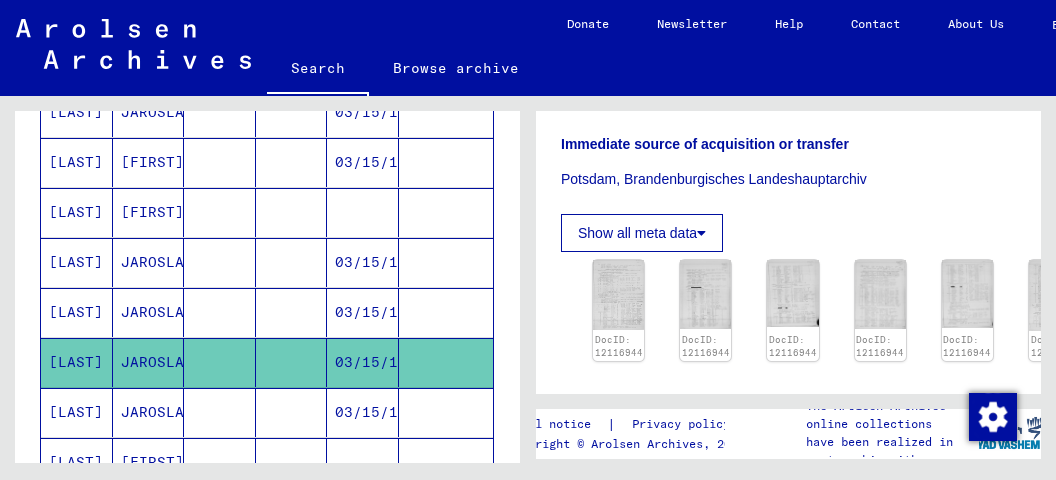scroll, scrollTop: 528, scrollLeft: 0, axis: vertical 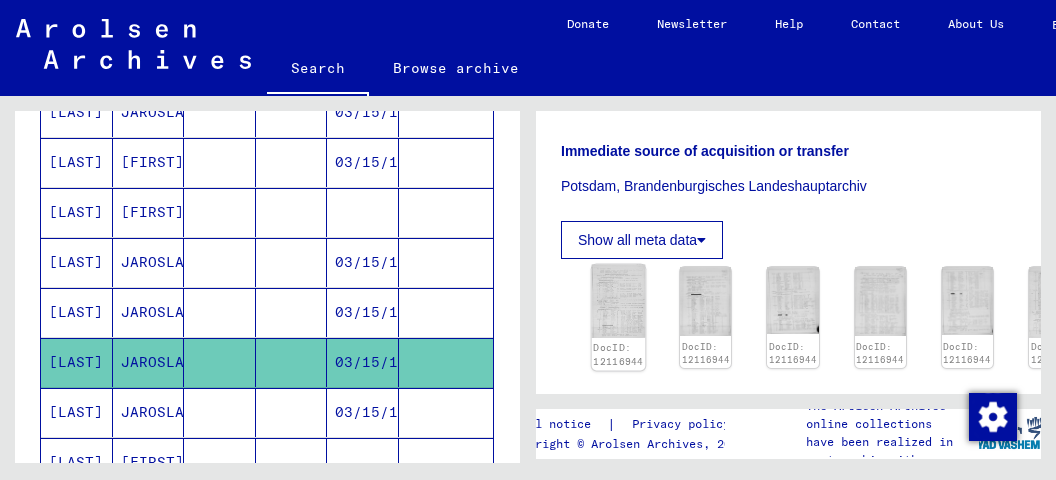 click 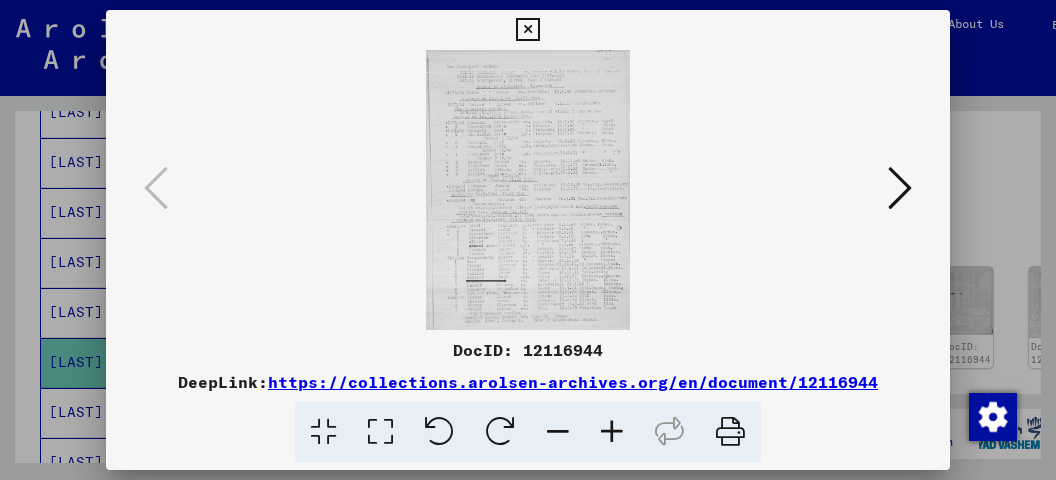 type 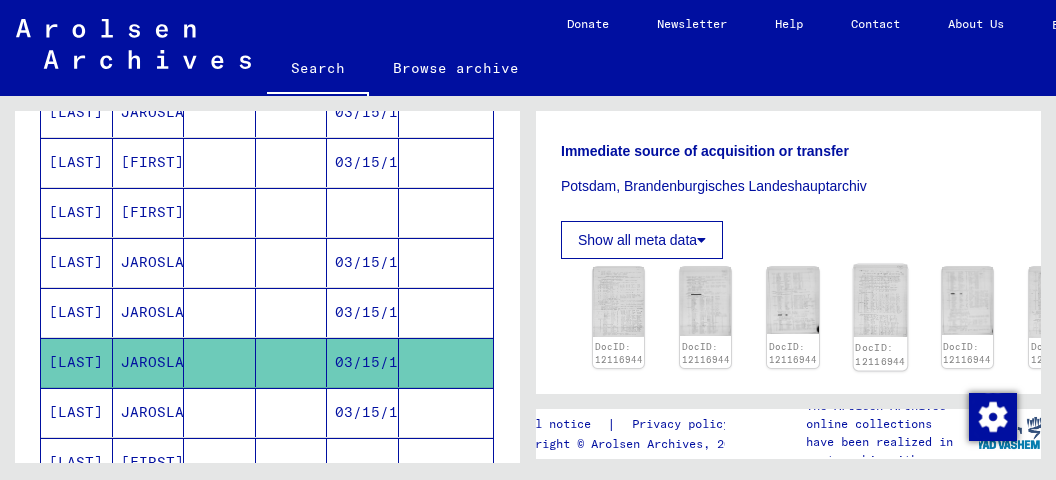 click 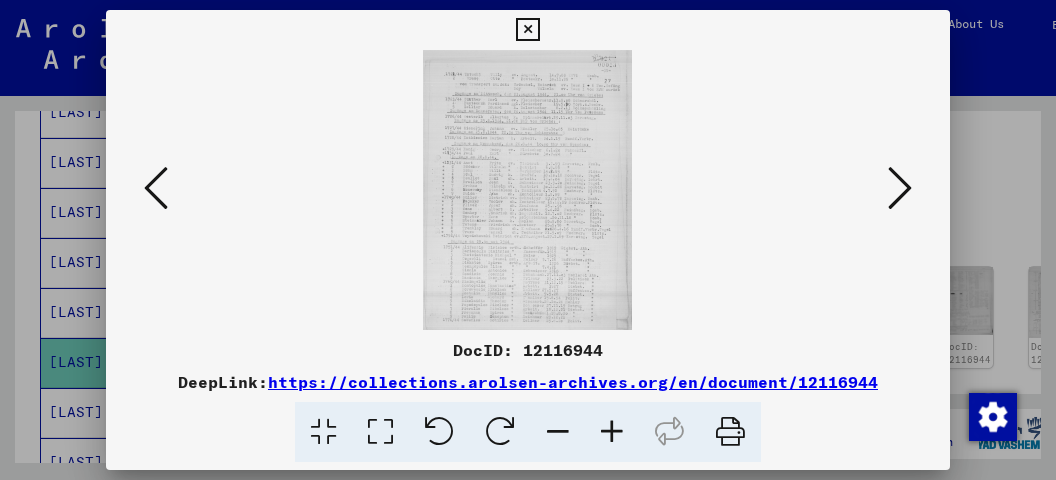 type 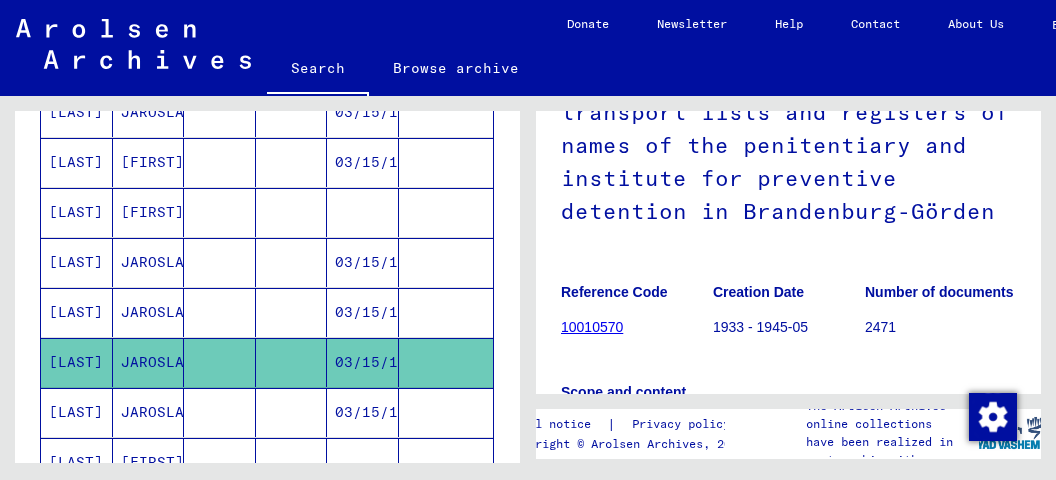 scroll, scrollTop: 106, scrollLeft: 0, axis: vertical 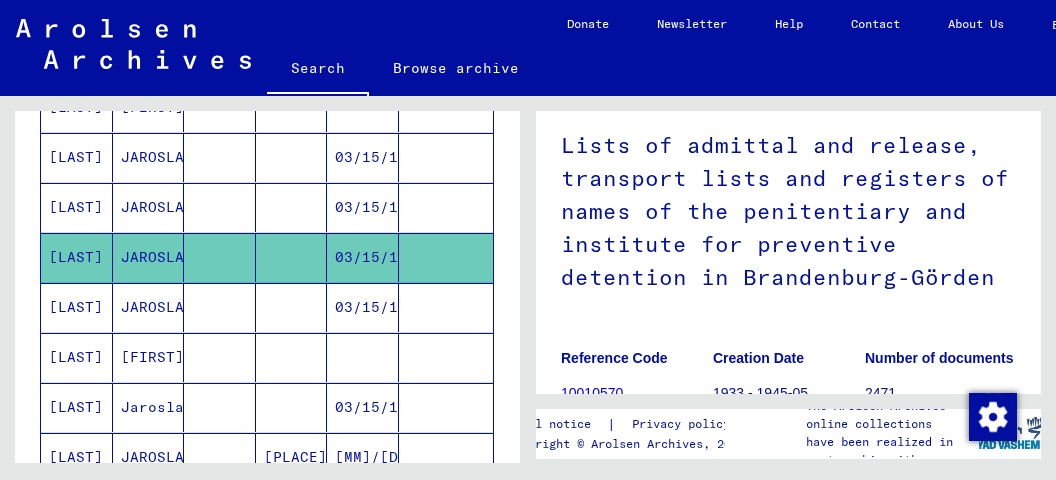 click on "[LAST]" at bounding box center (77, 357) 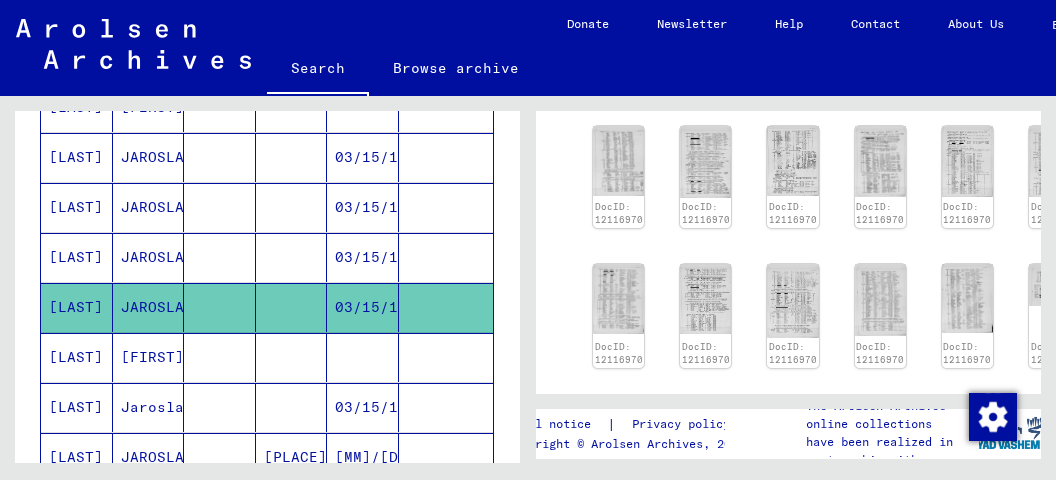 scroll, scrollTop: 845, scrollLeft: 0, axis: vertical 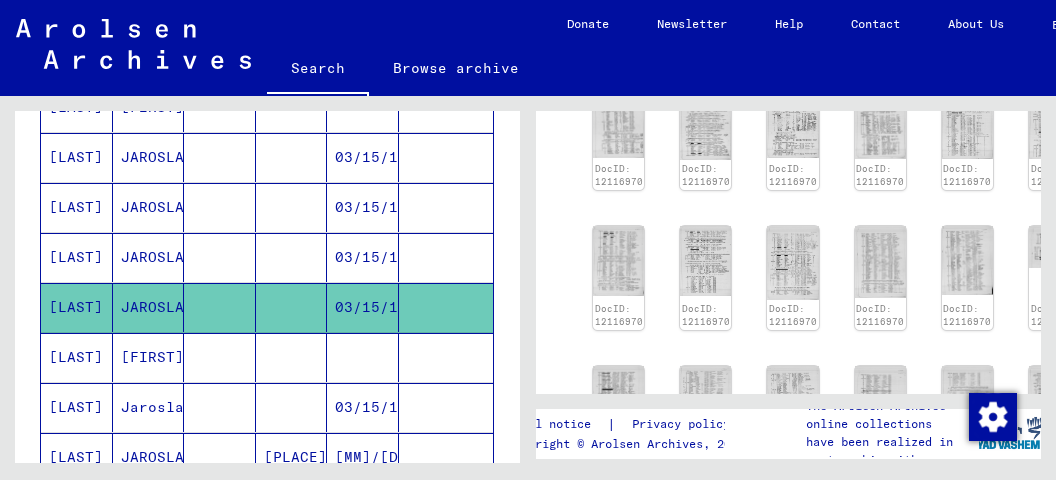 click on "[LAST]" at bounding box center (77, 407) 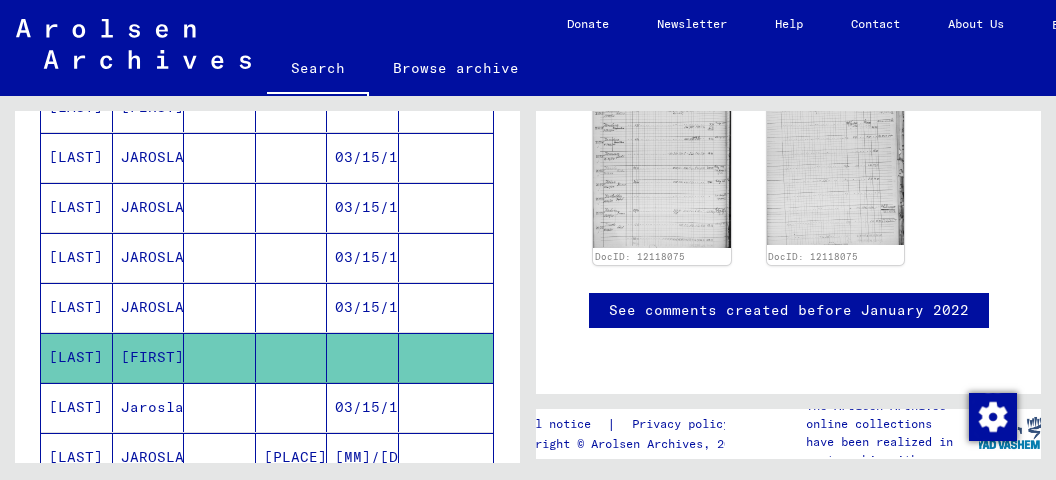 scroll, scrollTop: 950, scrollLeft: 0, axis: vertical 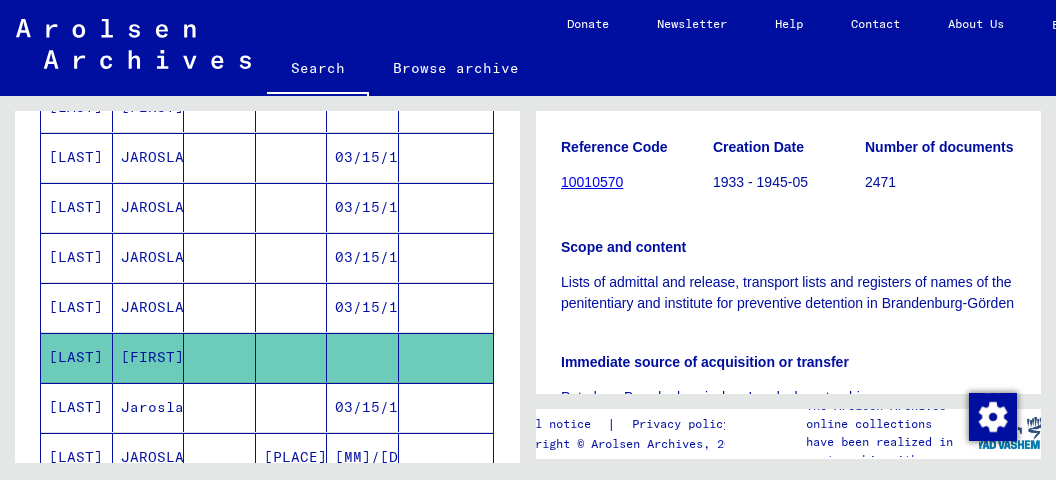 click 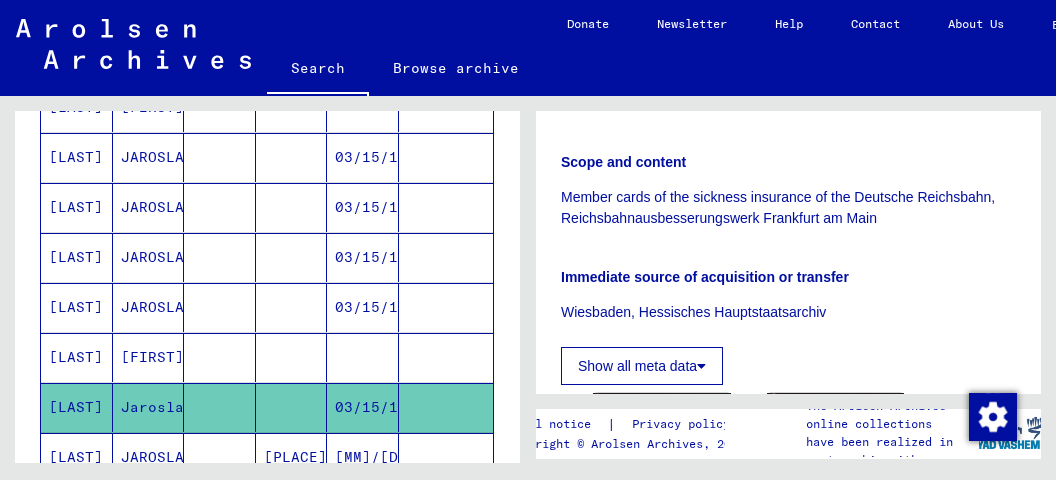 scroll, scrollTop: 634, scrollLeft: 0, axis: vertical 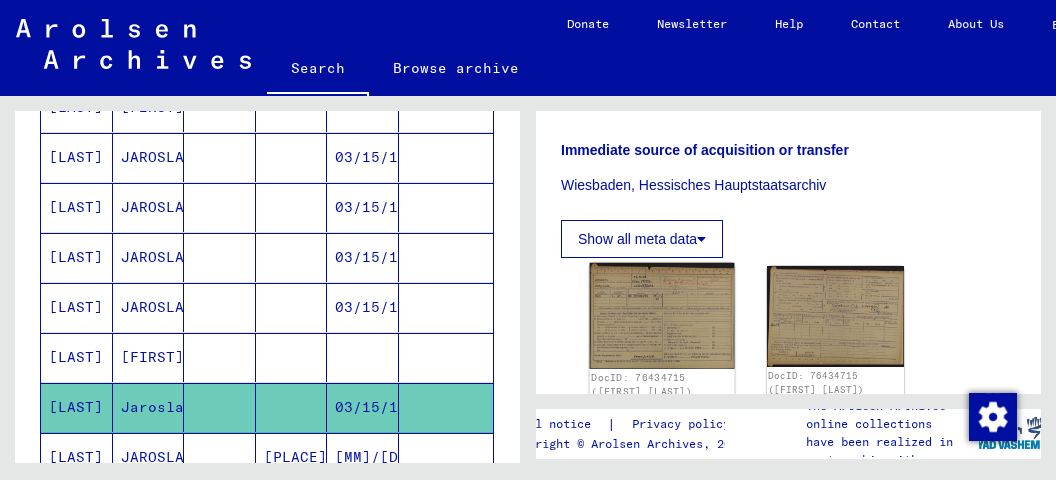 click 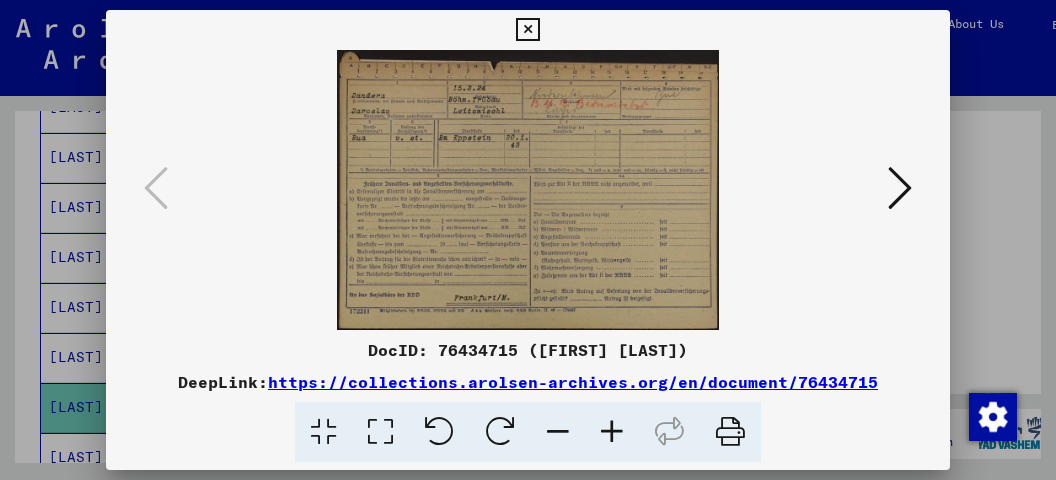 click at bounding box center (900, 188) 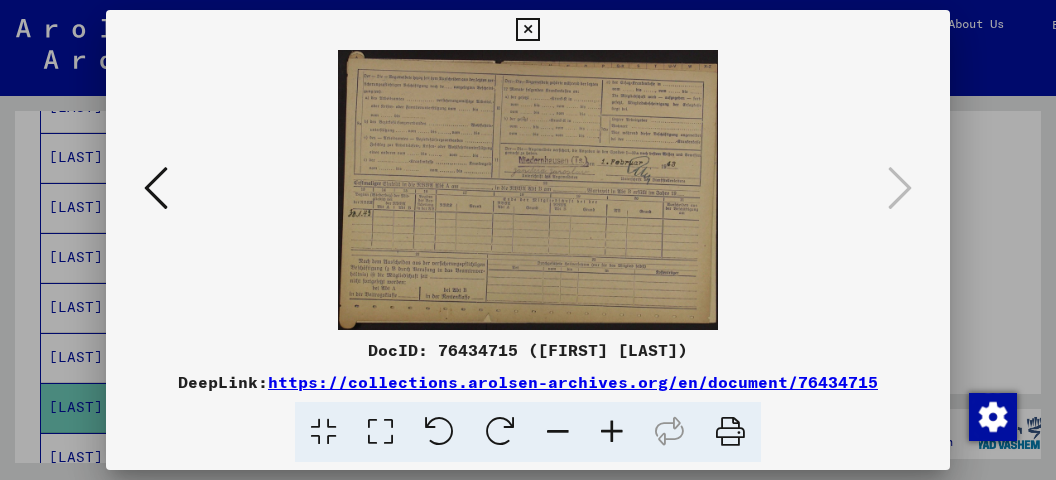 click at bounding box center (527, 30) 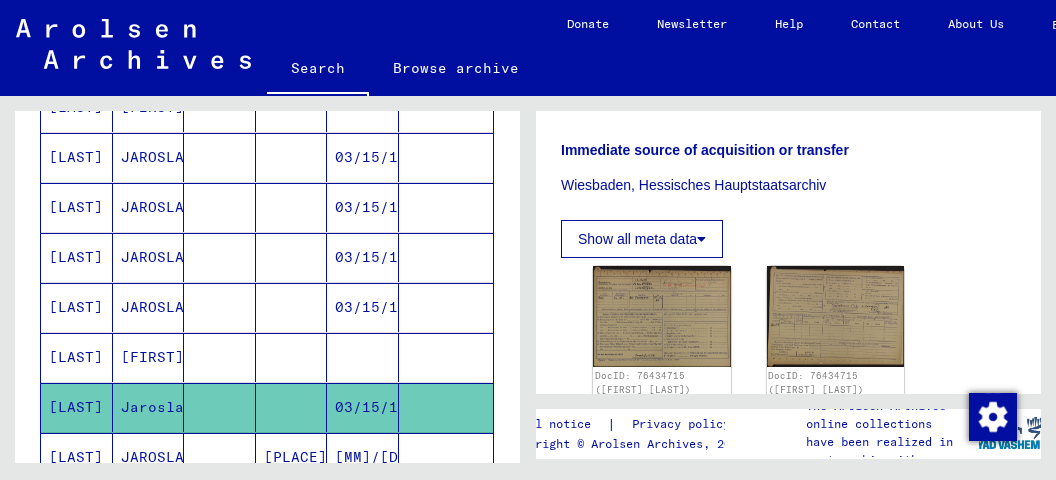 scroll, scrollTop: 634, scrollLeft: 0, axis: vertical 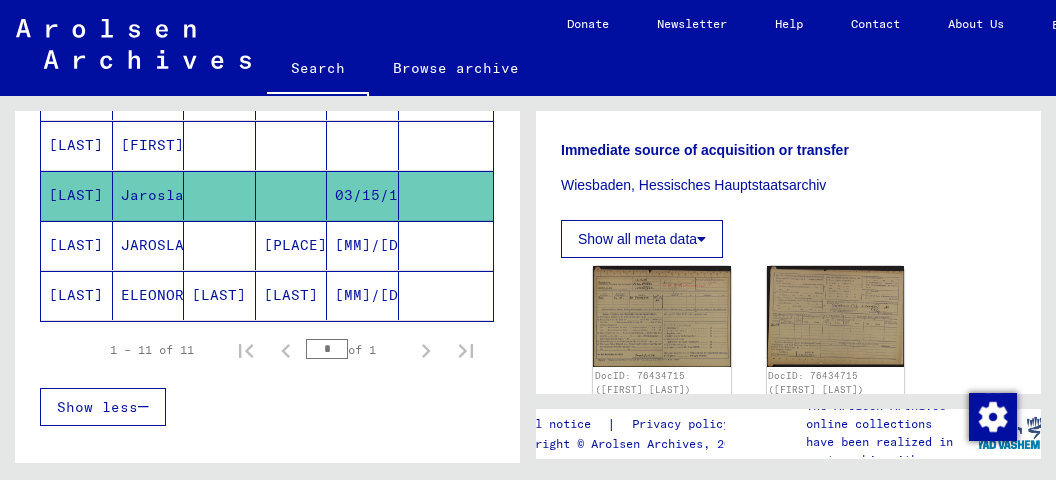 click on "[LAST]" at bounding box center (77, 295) 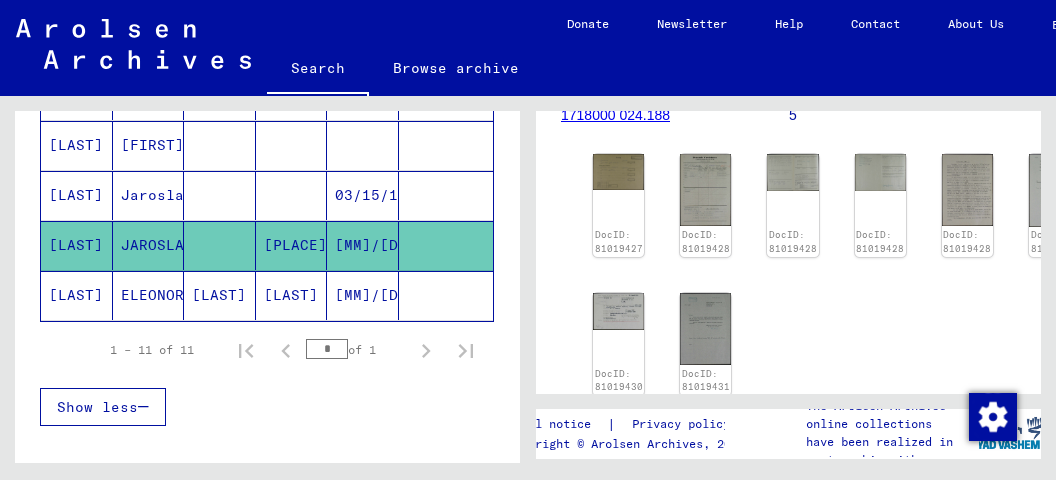 scroll, scrollTop: 422, scrollLeft: 0, axis: vertical 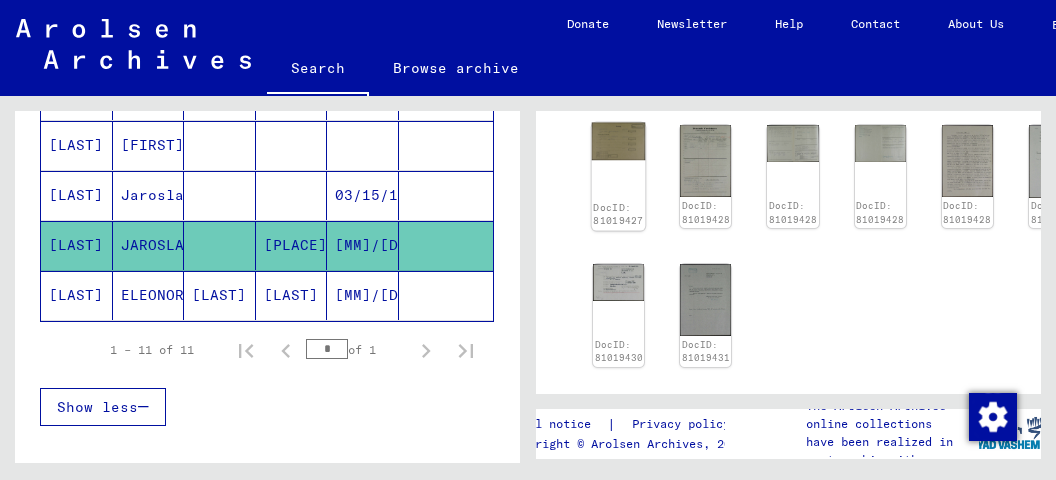 click 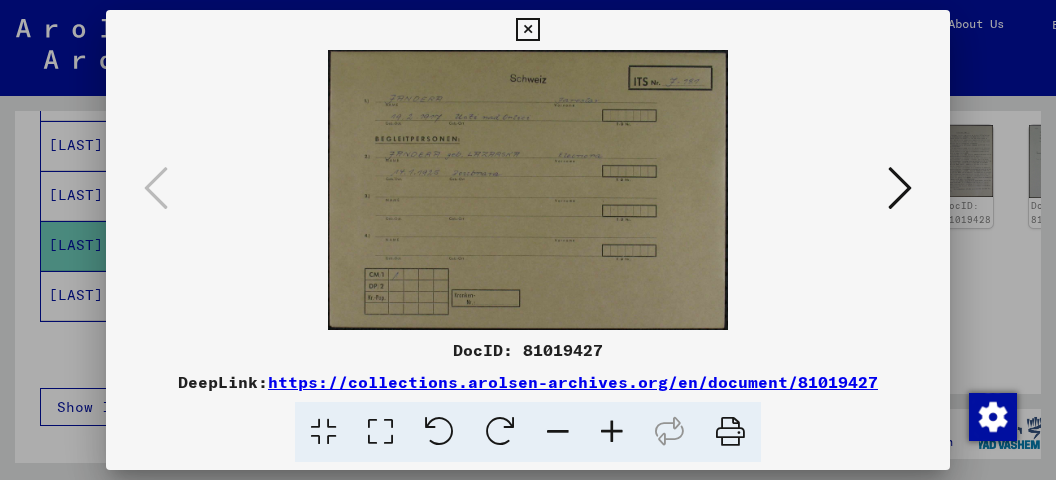 click at bounding box center (900, 188) 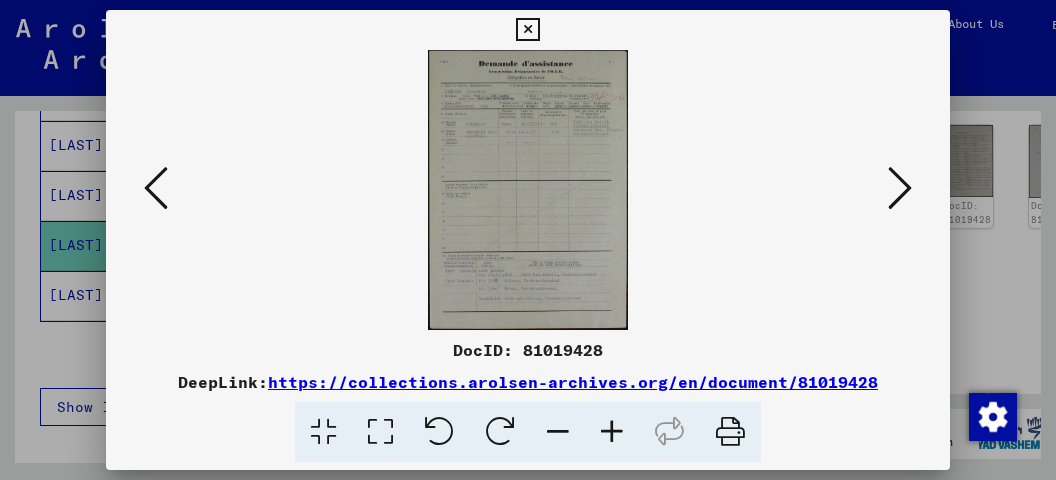click at bounding box center [900, 188] 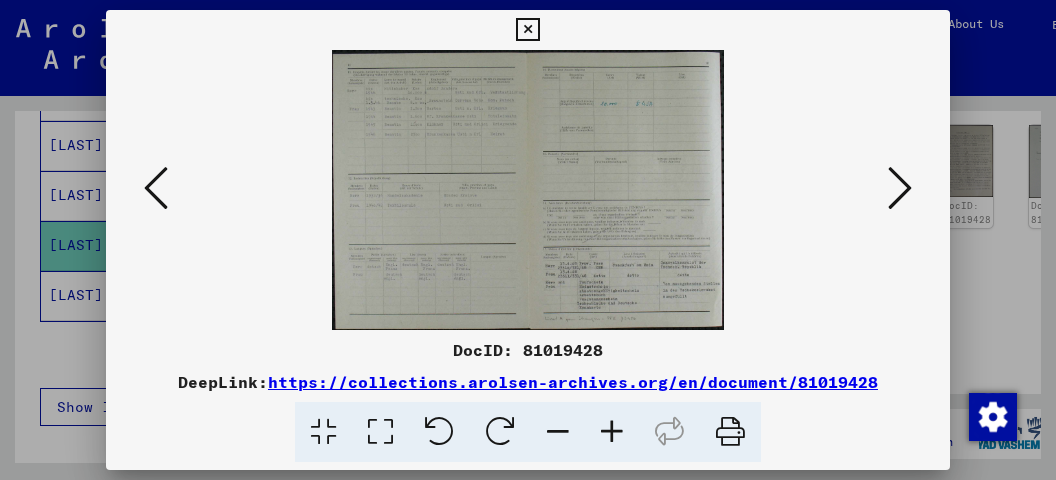 click at bounding box center [900, 188] 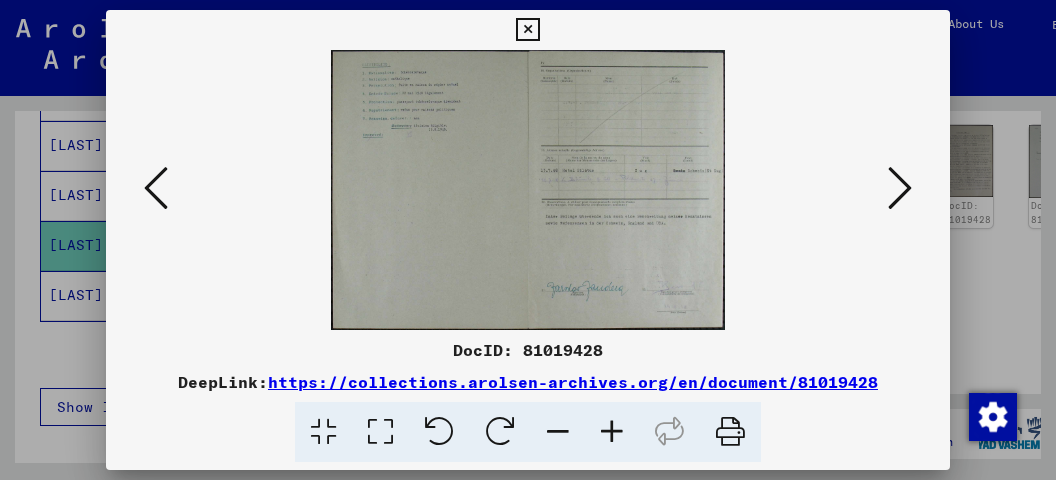 click at bounding box center [900, 188] 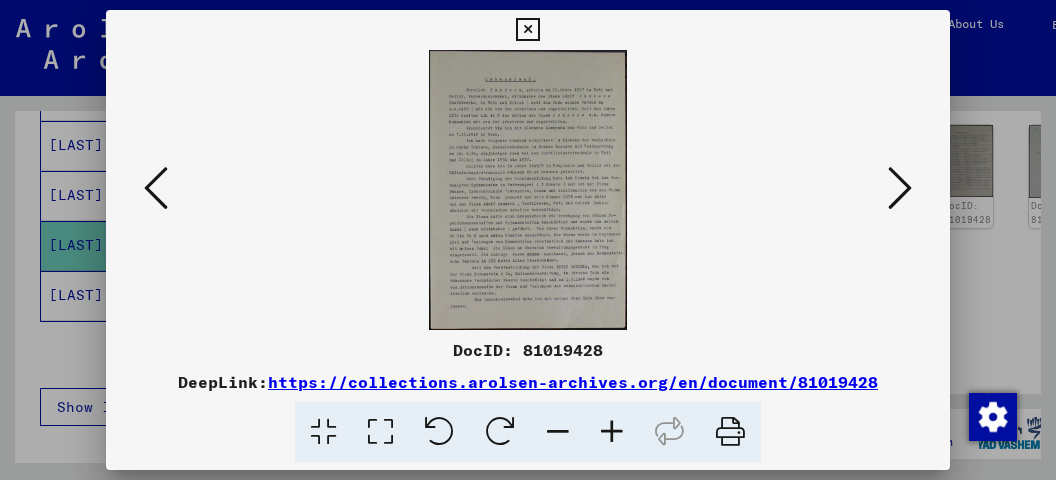 click at bounding box center [900, 188] 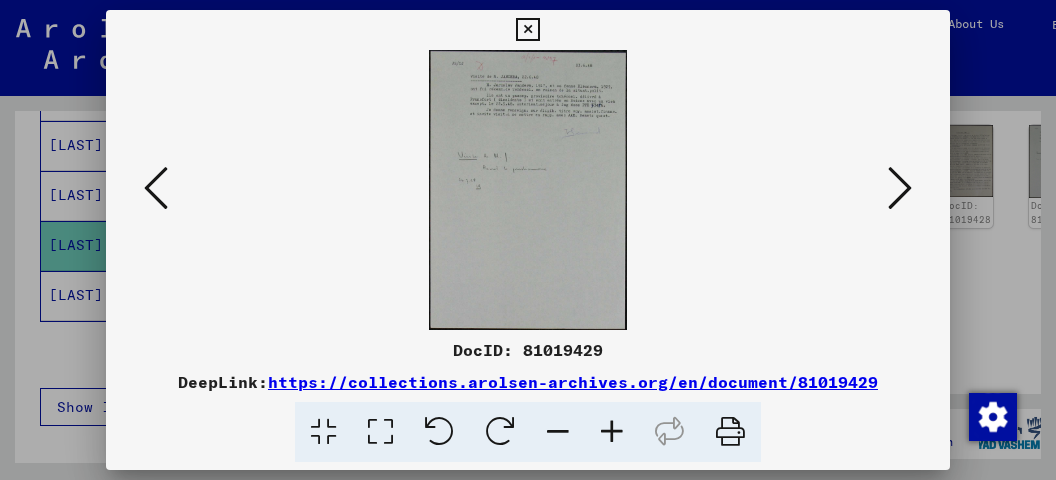 click at bounding box center (156, 188) 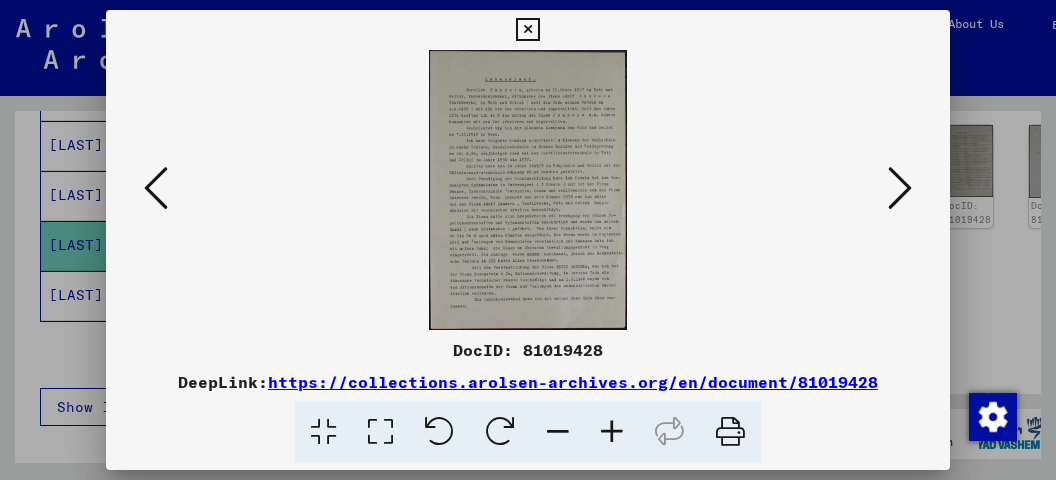 click at bounding box center (900, 188) 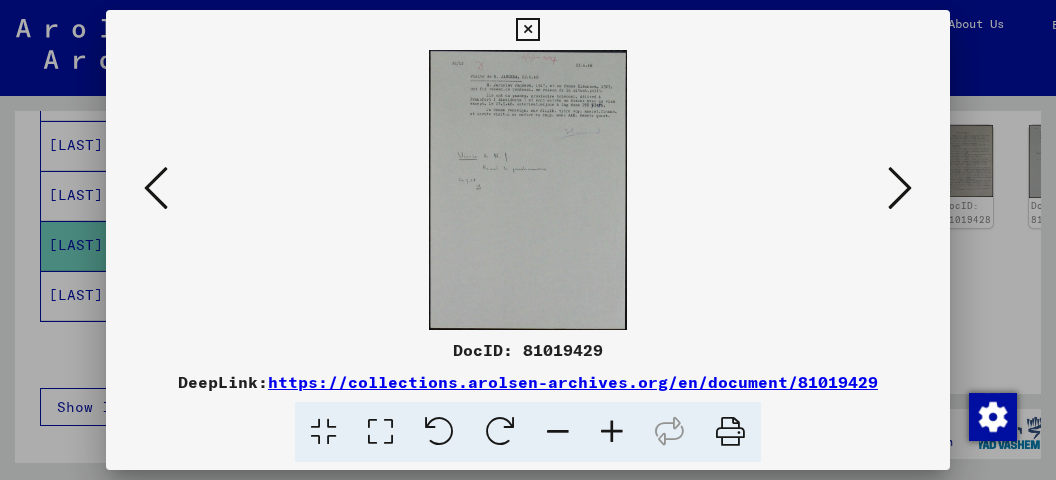 click at bounding box center [900, 188] 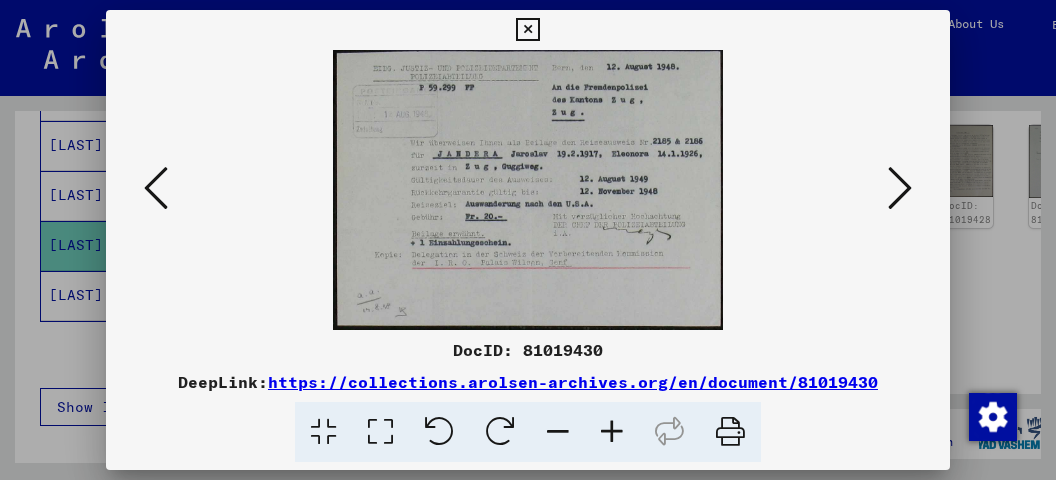 click at bounding box center [900, 188] 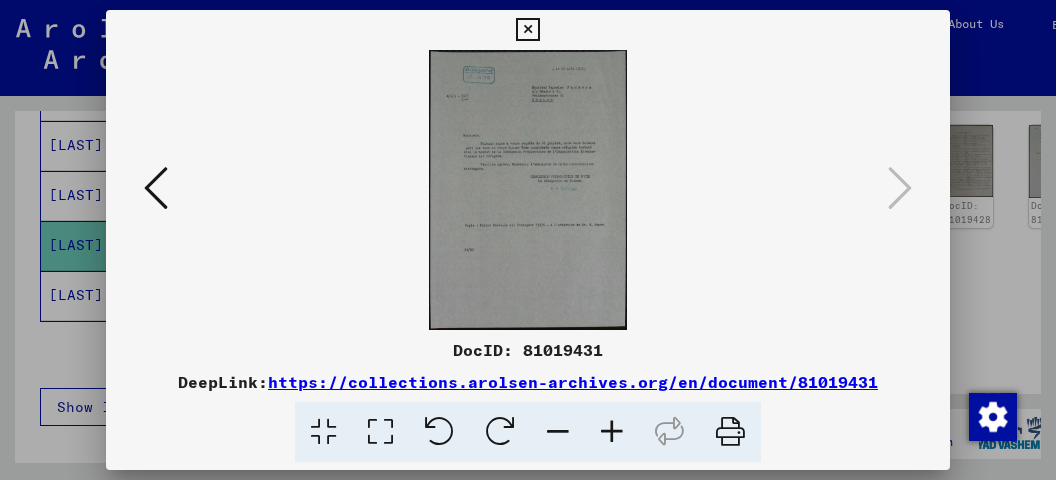 click at bounding box center [527, 30] 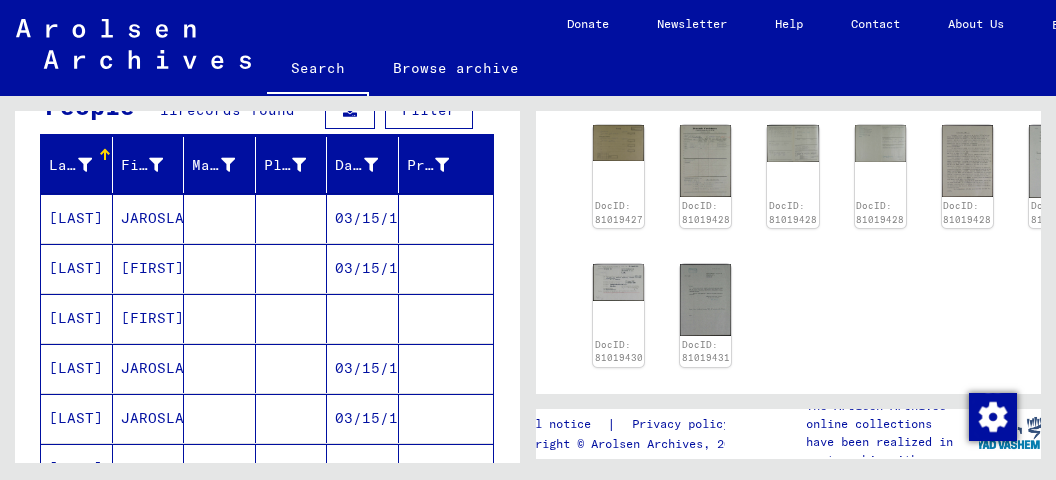 scroll, scrollTop: 0, scrollLeft: 0, axis: both 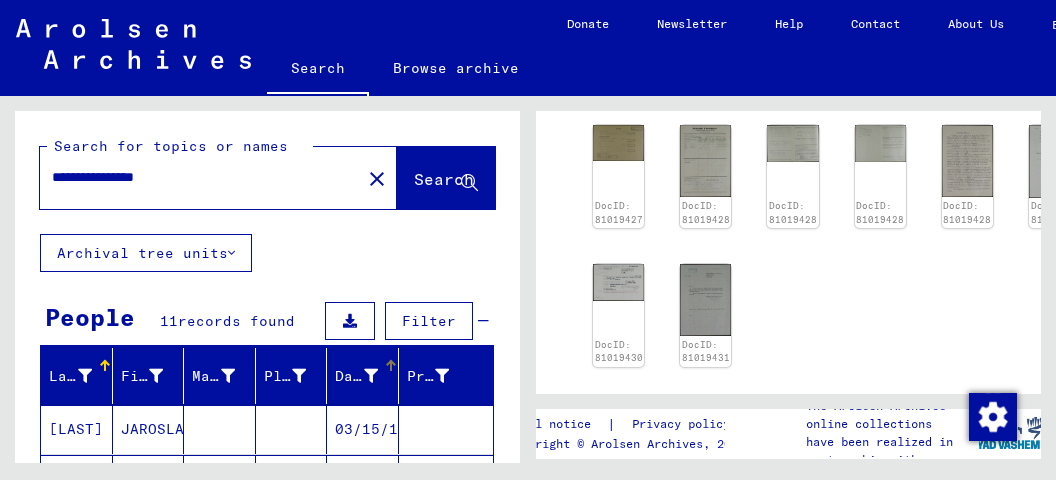 click on "Date of Birth" at bounding box center (356, 376) 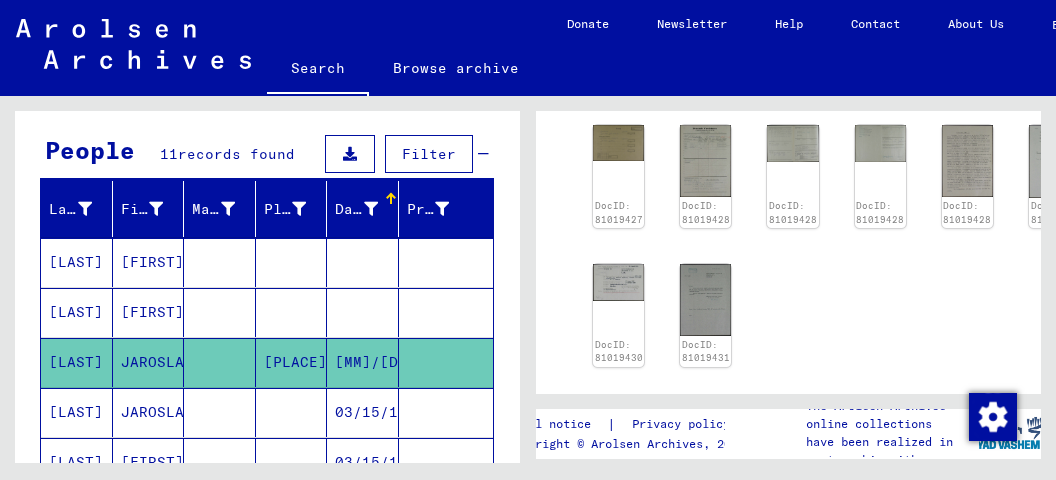 scroll, scrollTop: 211, scrollLeft: 0, axis: vertical 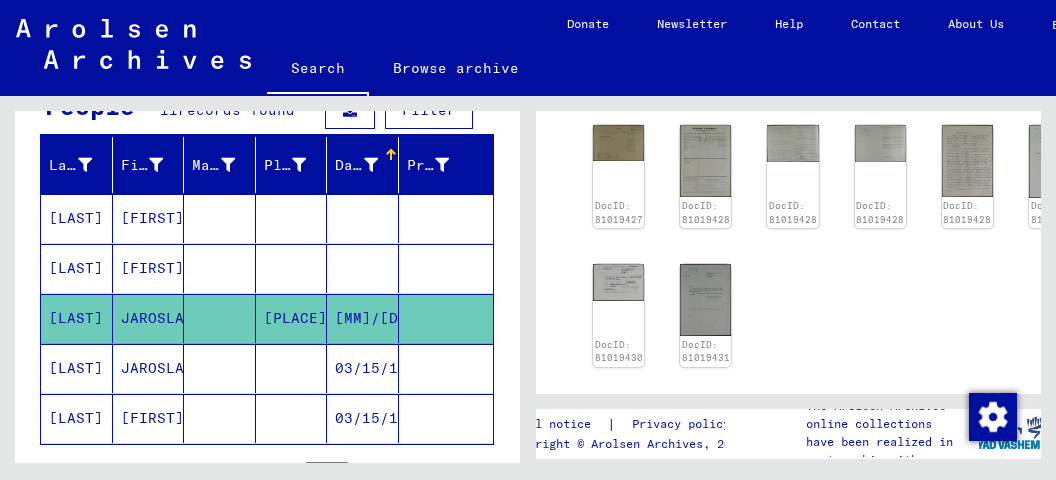 click on "[LAST]" at bounding box center (77, 418) 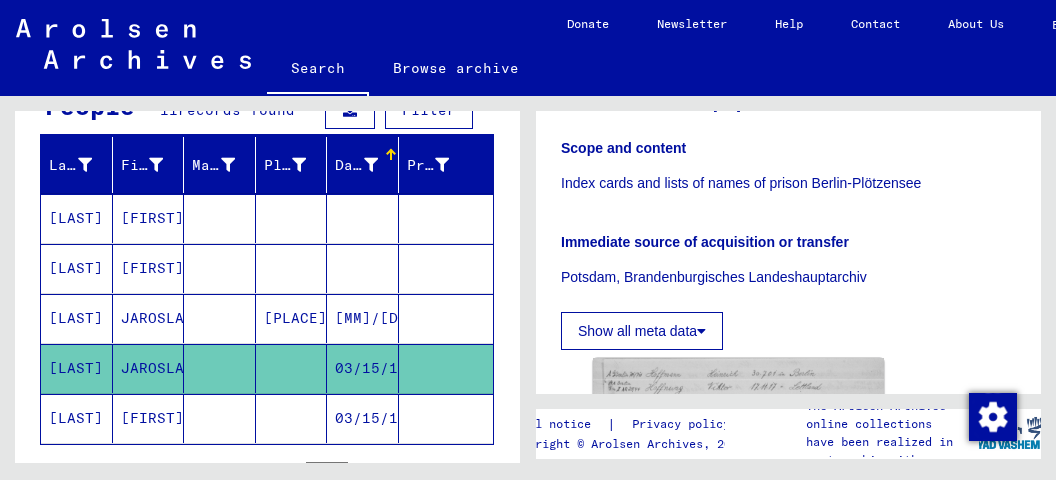 scroll, scrollTop: 528, scrollLeft: 0, axis: vertical 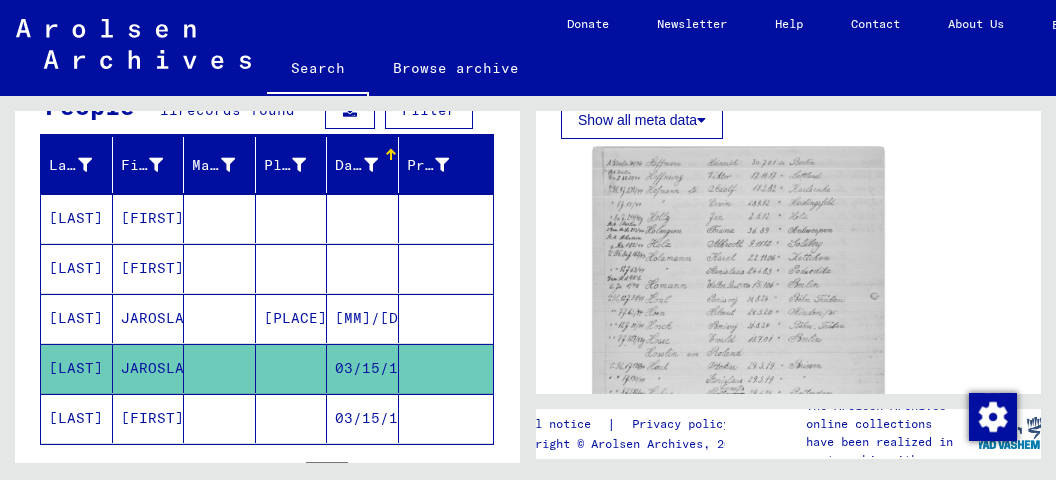 click 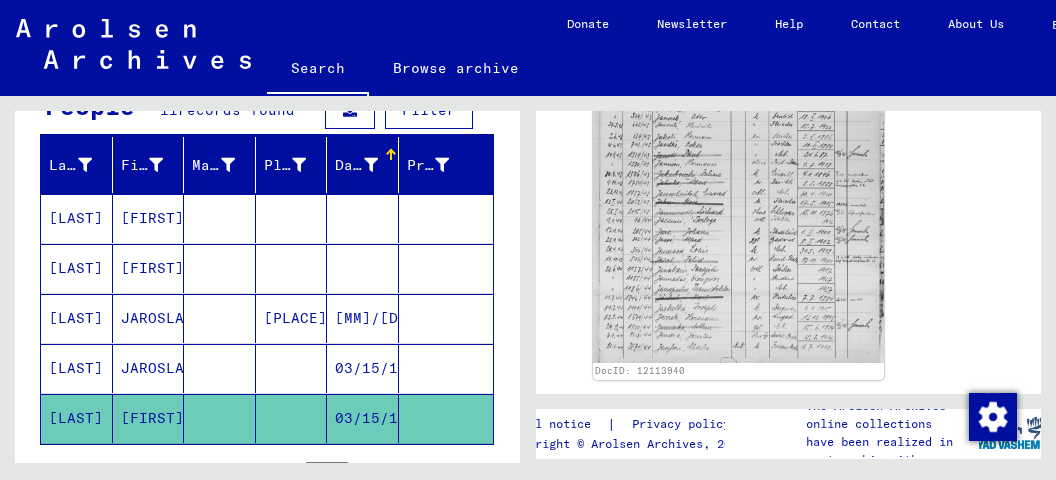 scroll, scrollTop: 1056, scrollLeft: 0, axis: vertical 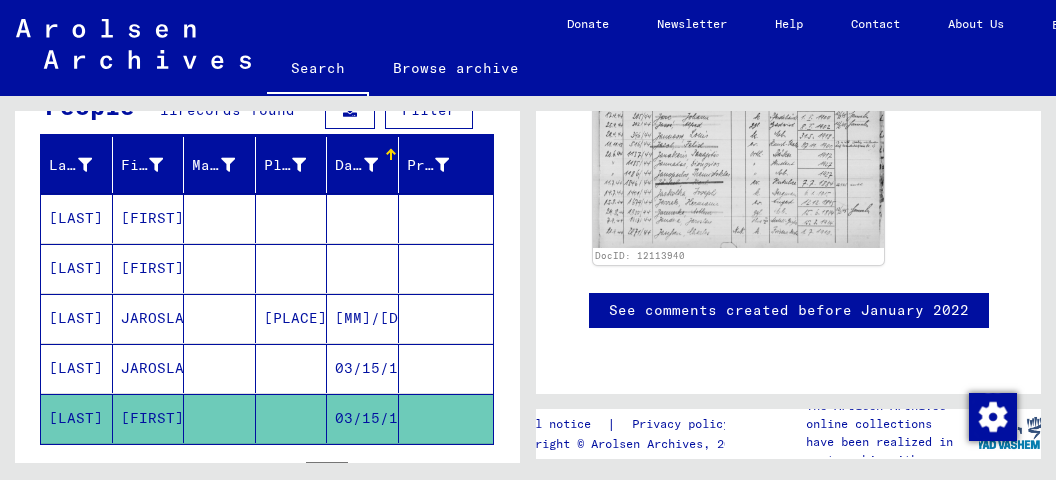 click on "[LAST]" at bounding box center (77, 368) 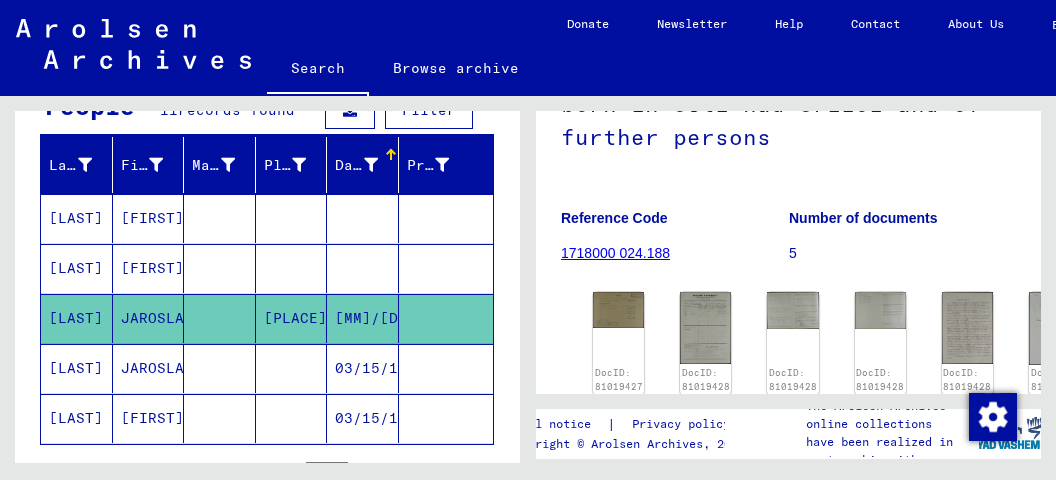 scroll, scrollTop: 251, scrollLeft: 0, axis: vertical 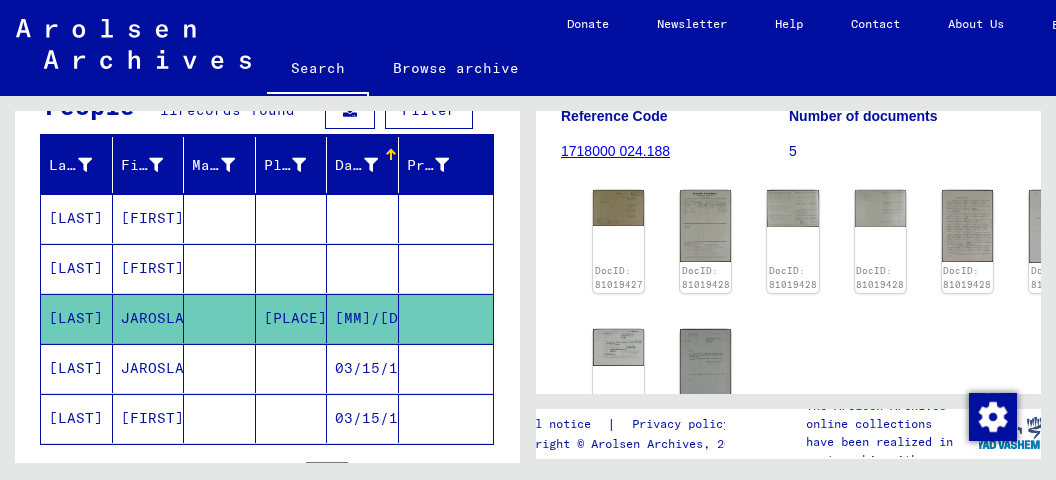 click on "03/15/1924" at bounding box center [363, 418] 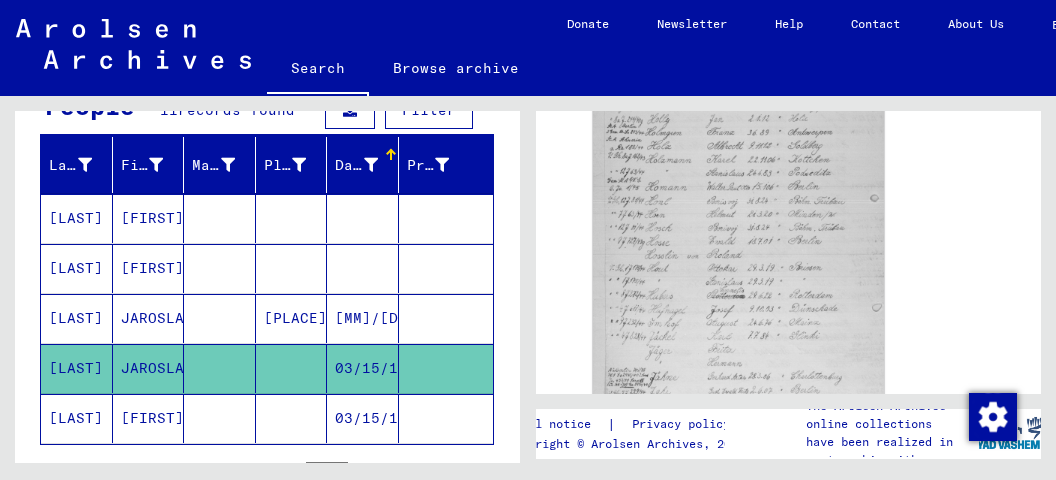 scroll, scrollTop: 634, scrollLeft: 0, axis: vertical 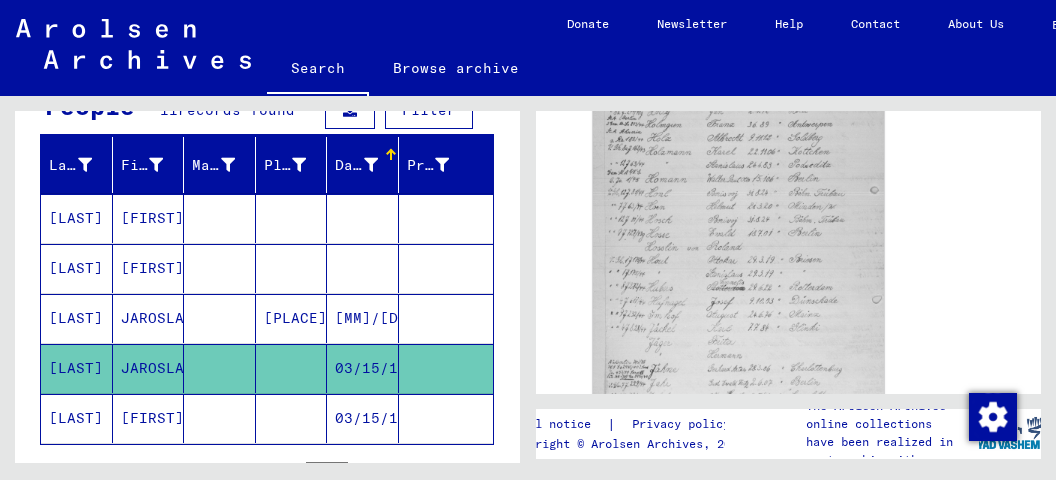 click on "03/15/1924" 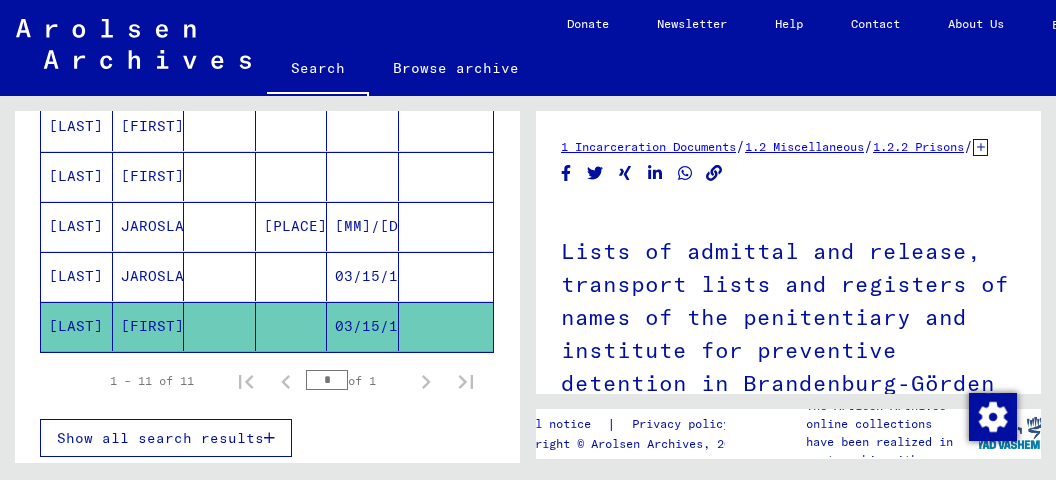 scroll, scrollTop: 317, scrollLeft: 0, axis: vertical 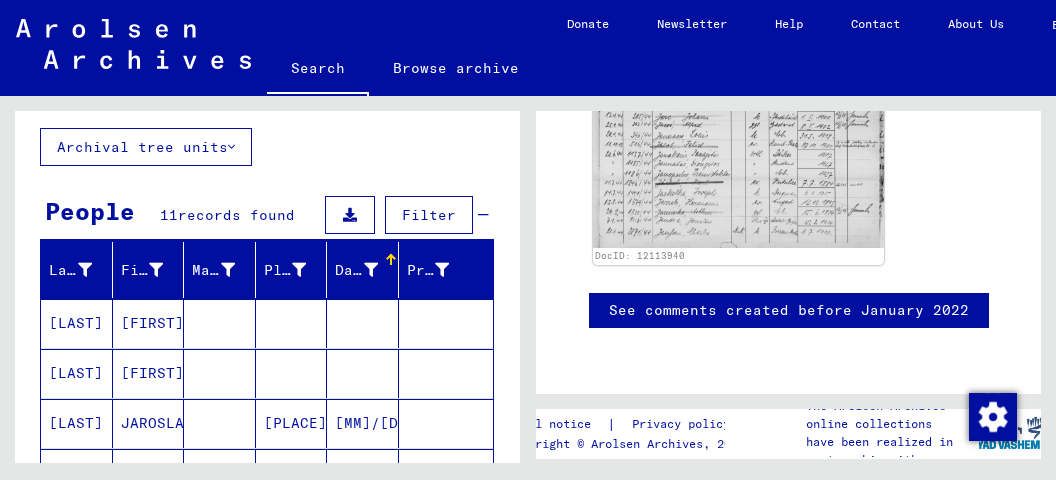 click on "[FIRST]" at bounding box center [149, 373] 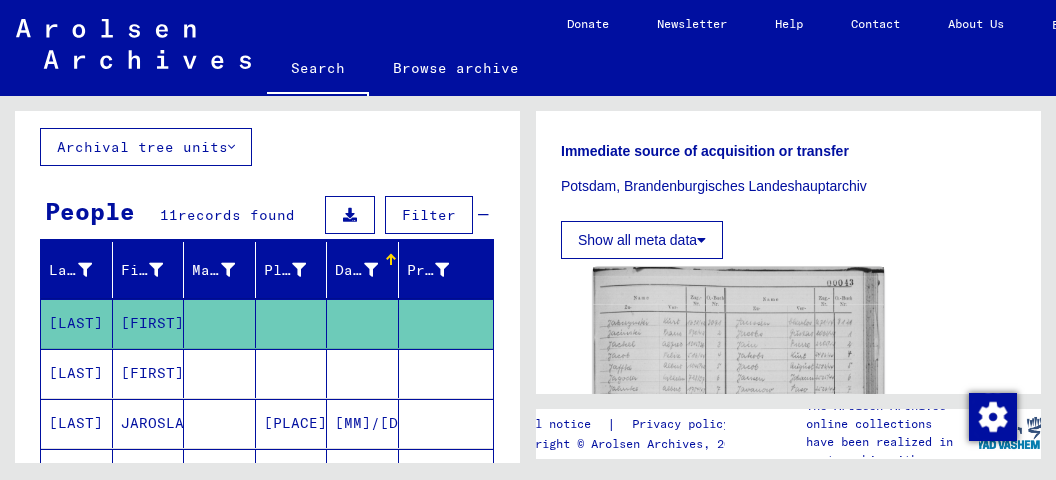 scroll, scrollTop: 739, scrollLeft: 0, axis: vertical 